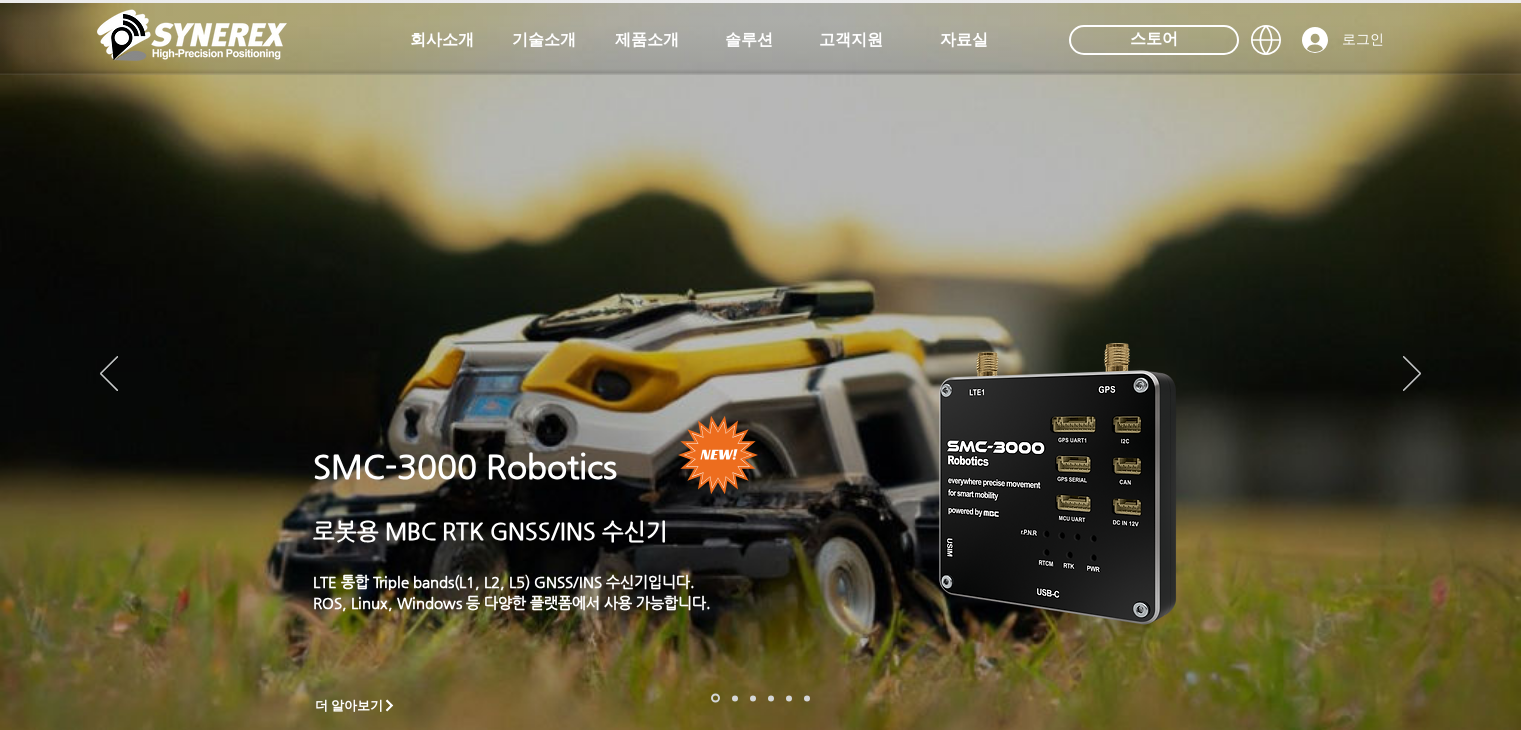 scroll, scrollTop: 0, scrollLeft: 0, axis: both 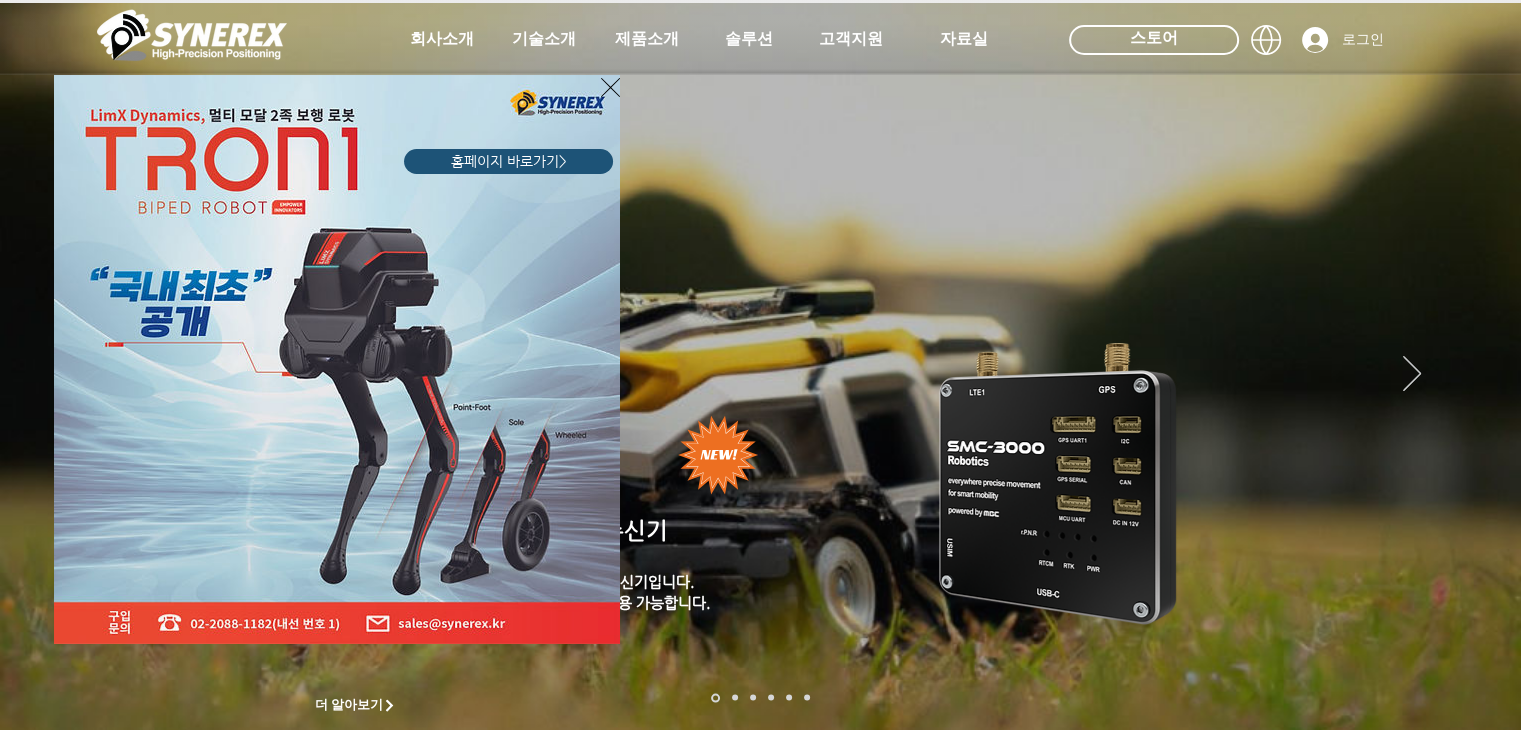 click 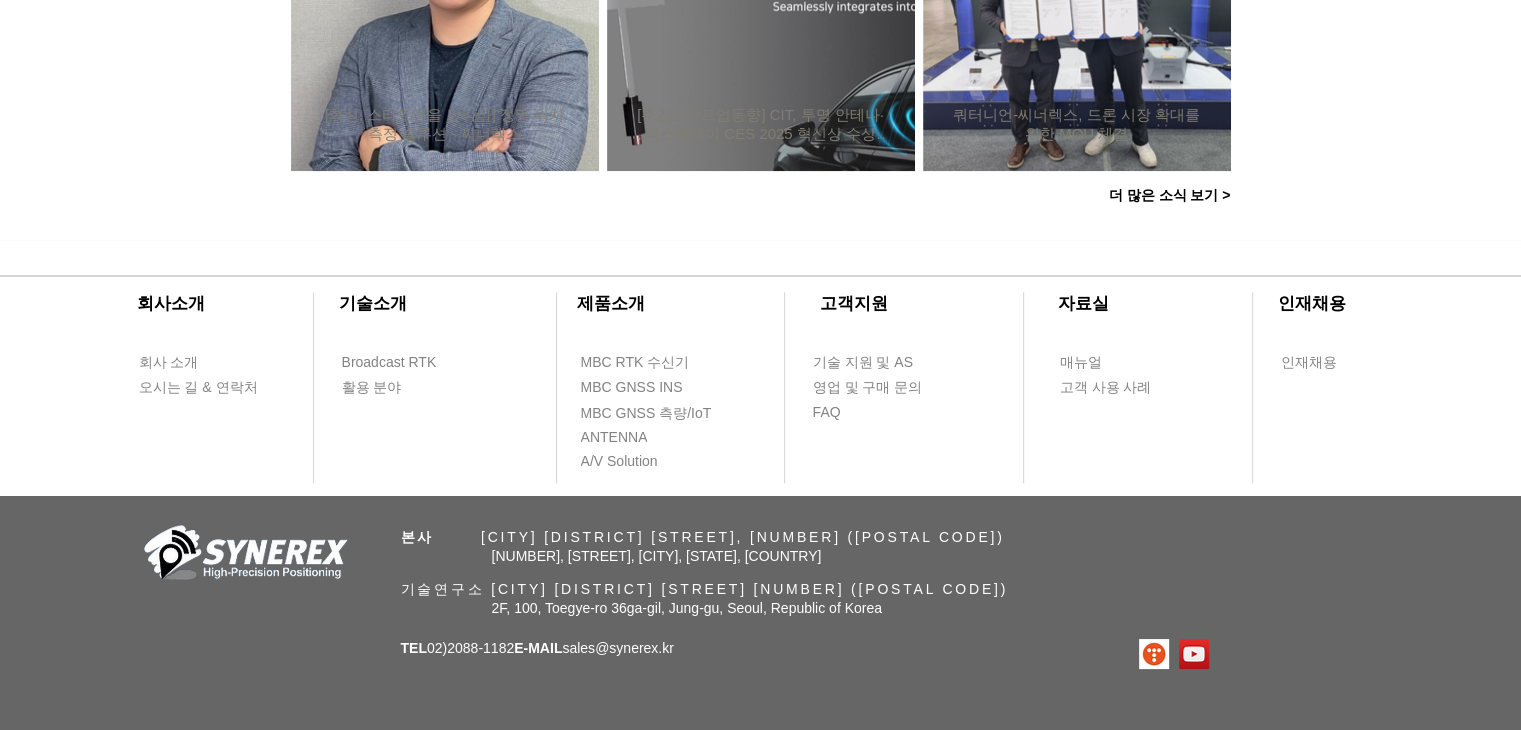 scroll, scrollTop: 2100, scrollLeft: 0, axis: vertical 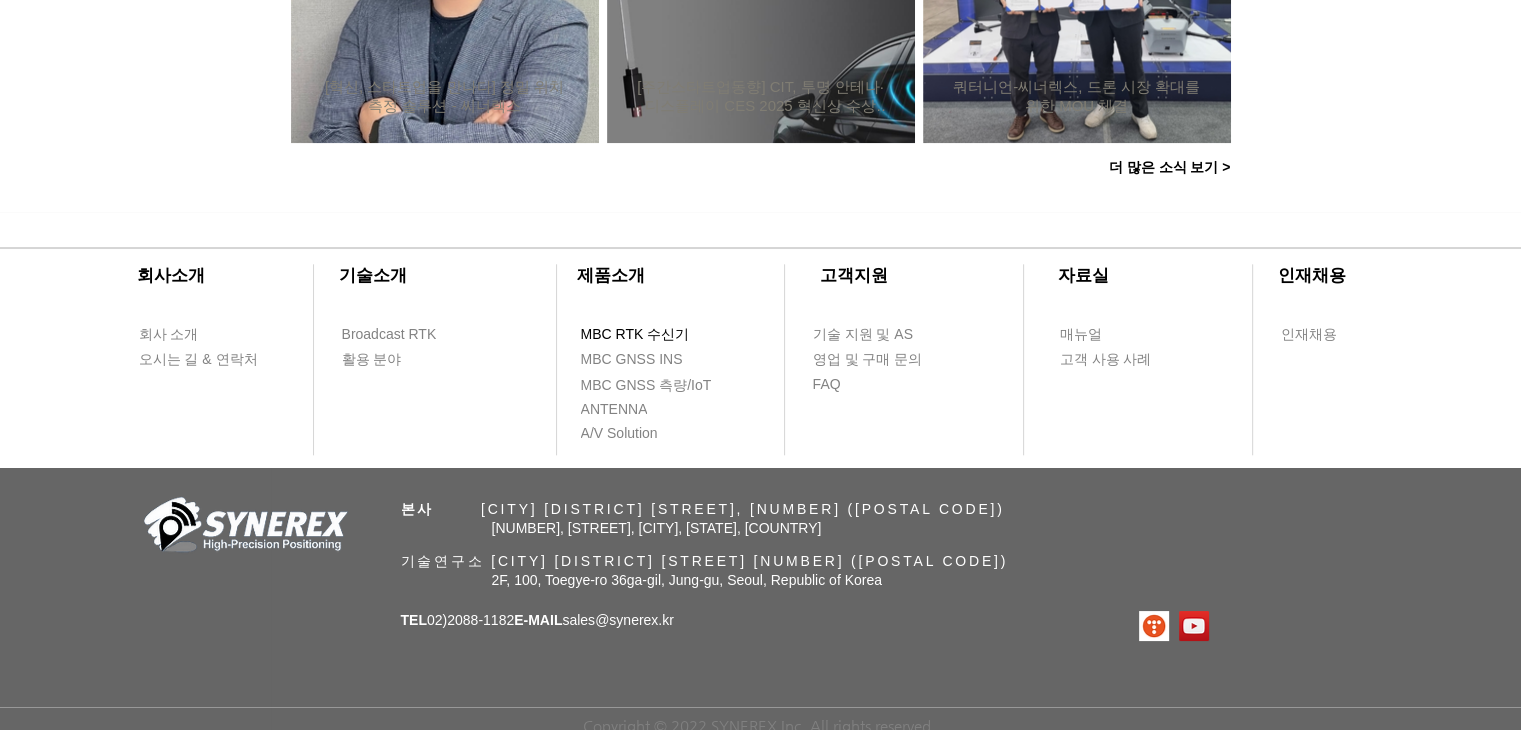 click on "MBC RTK 수신기" at bounding box center [635, 335] 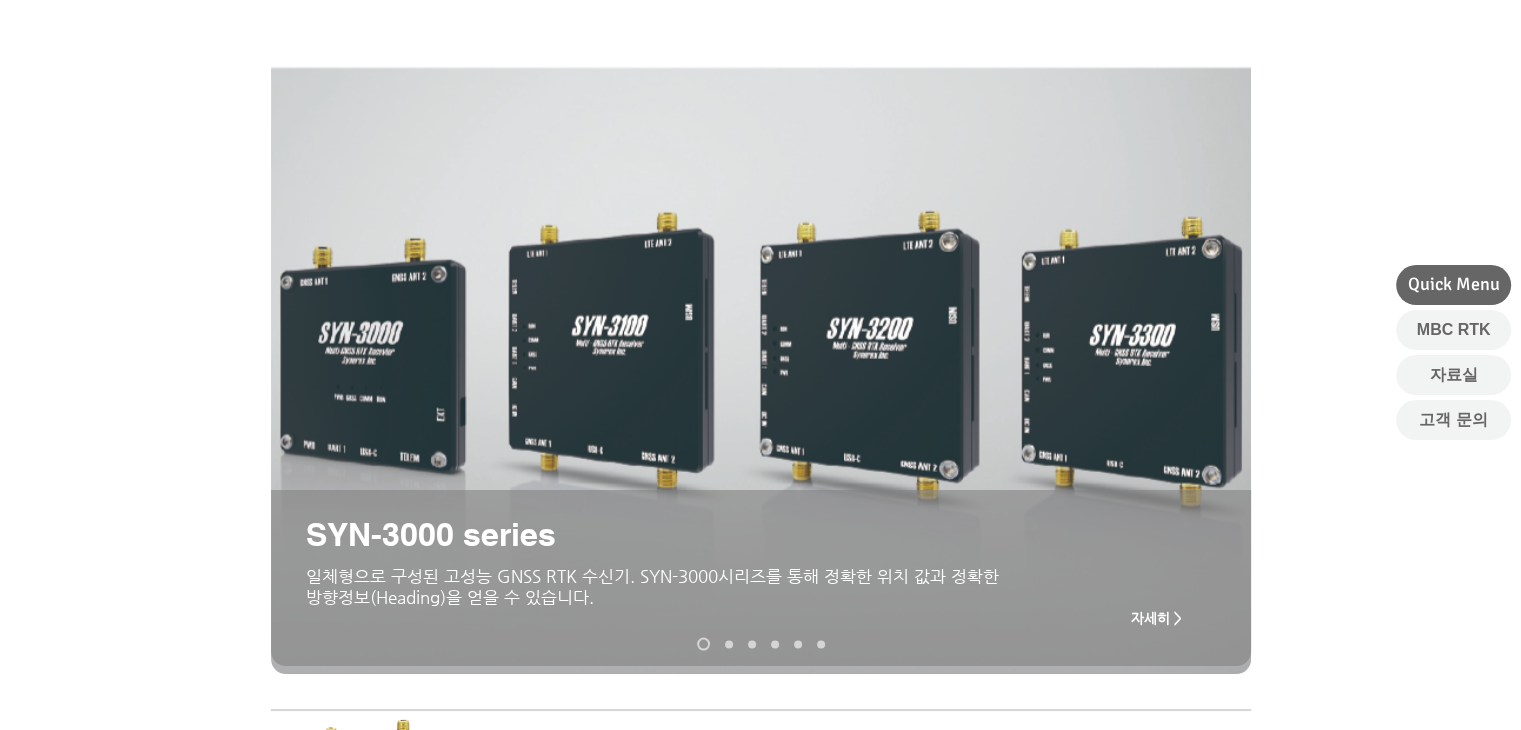 scroll, scrollTop: 100, scrollLeft: 0, axis: vertical 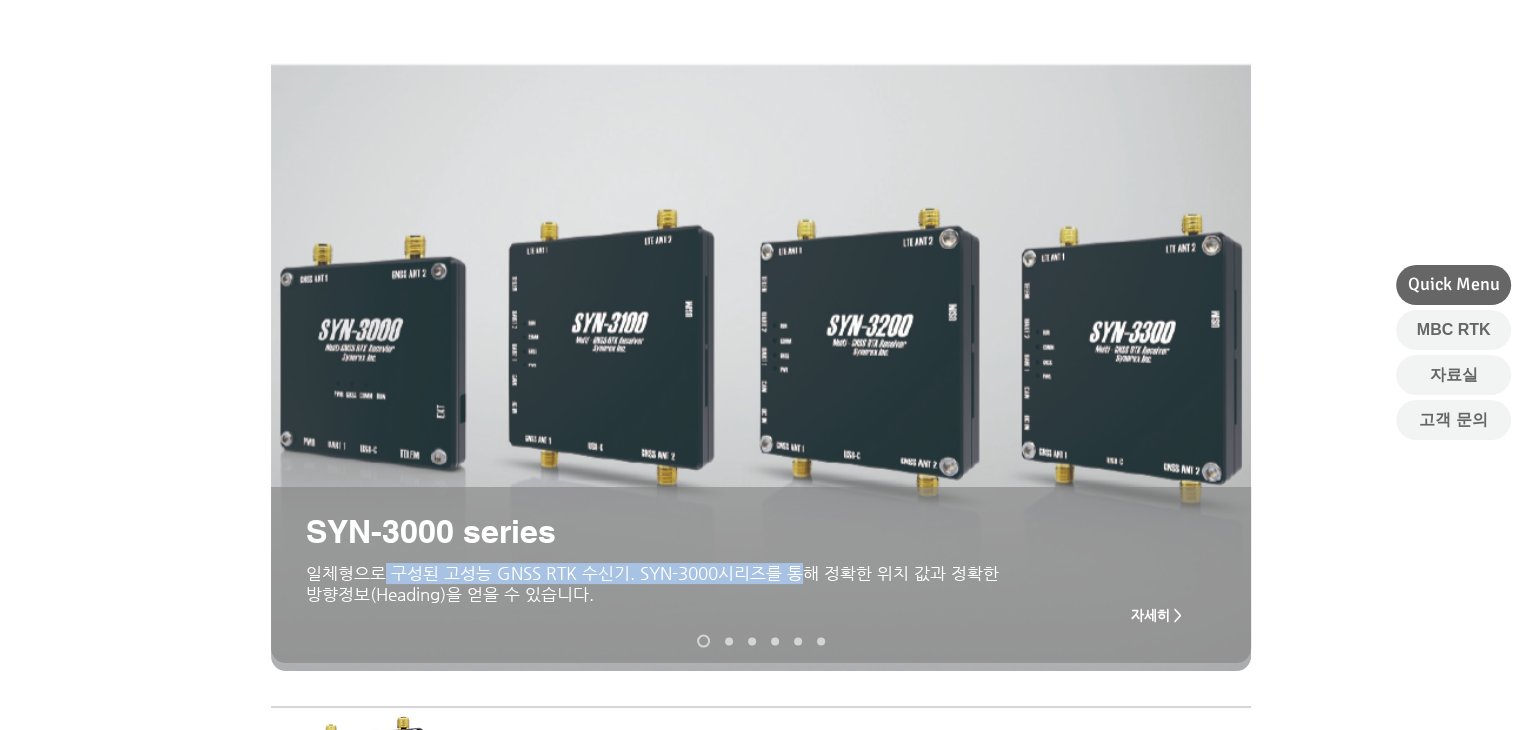 drag, startPoint x: 386, startPoint y: 583, endPoint x: 805, endPoint y: 574, distance: 419.09665 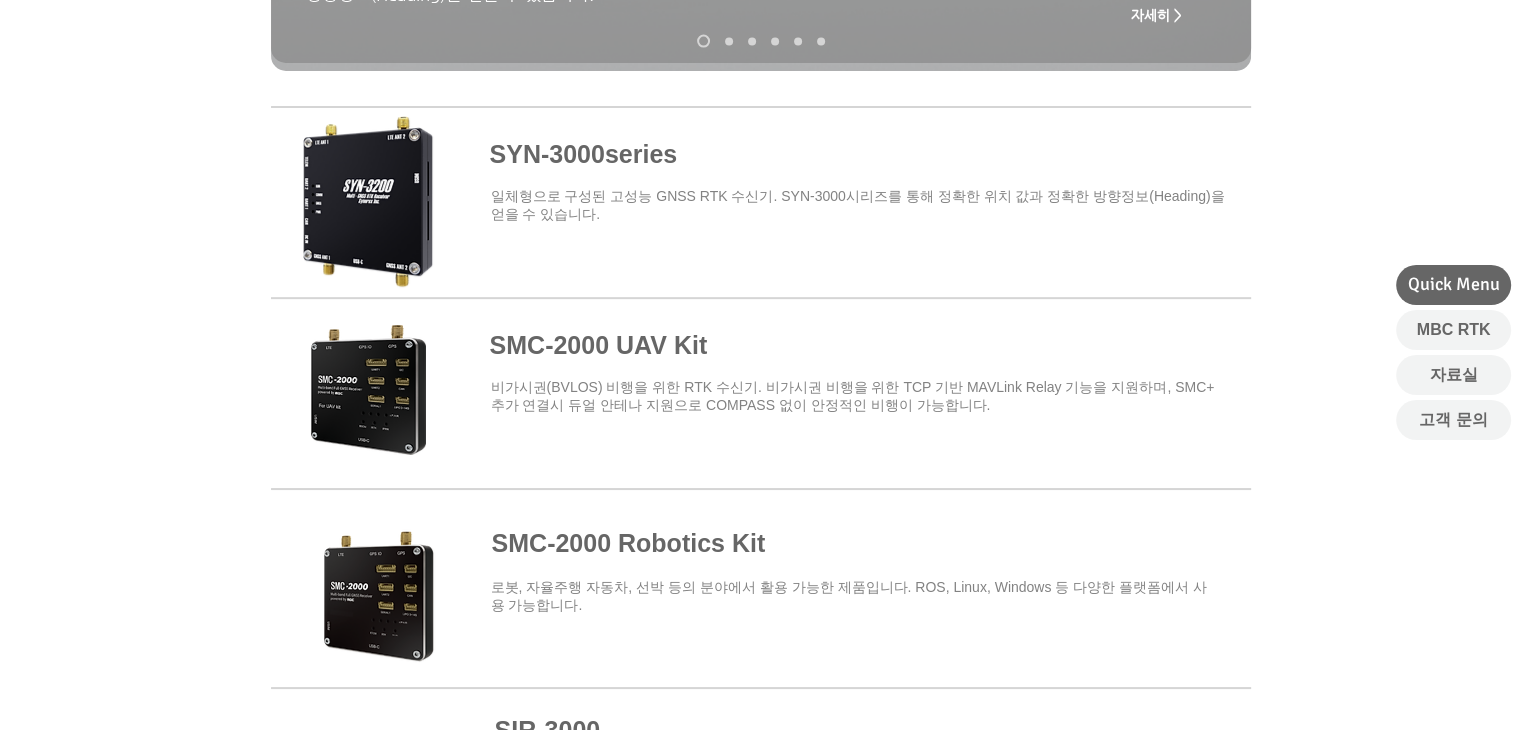 scroll, scrollTop: 300, scrollLeft: 0, axis: vertical 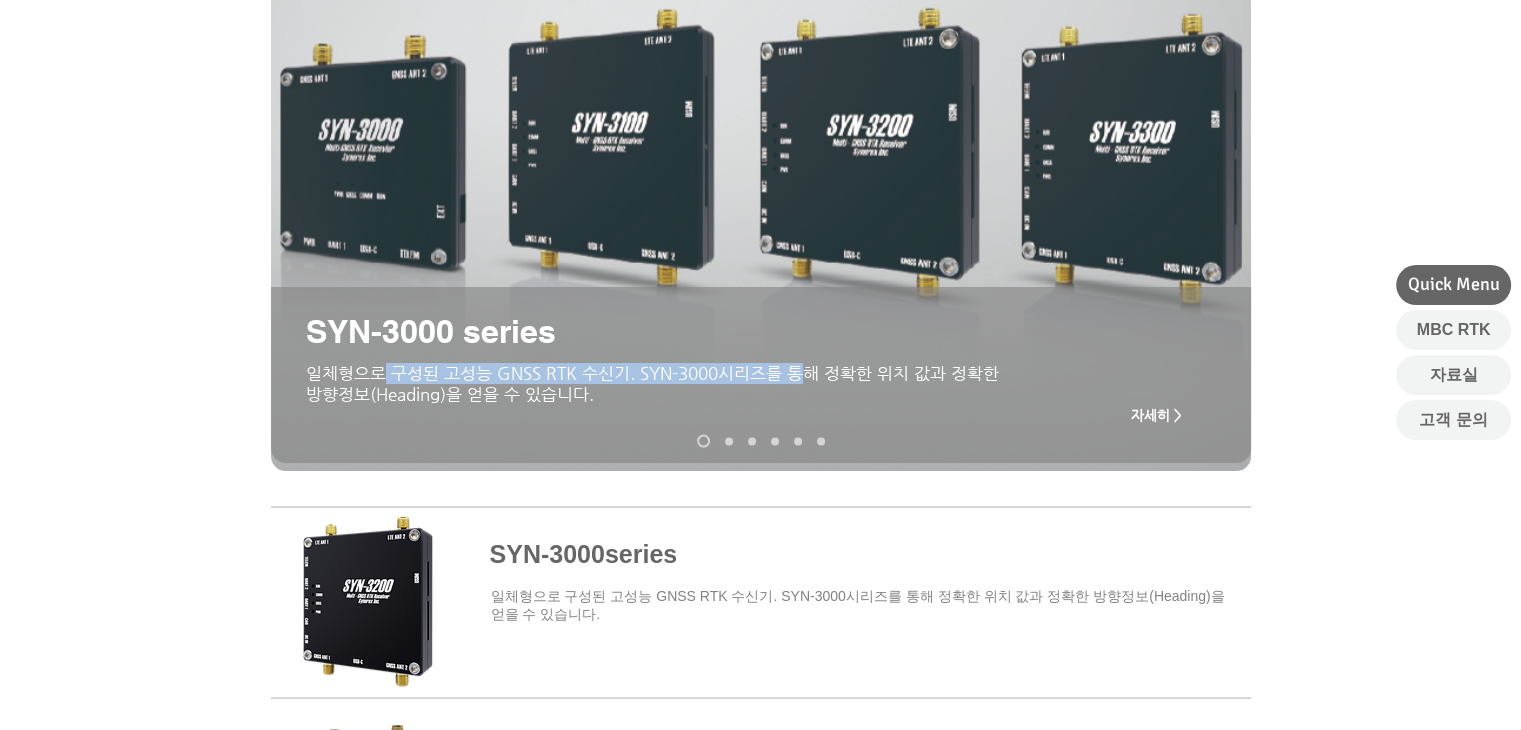 click at bounding box center (761, 598) 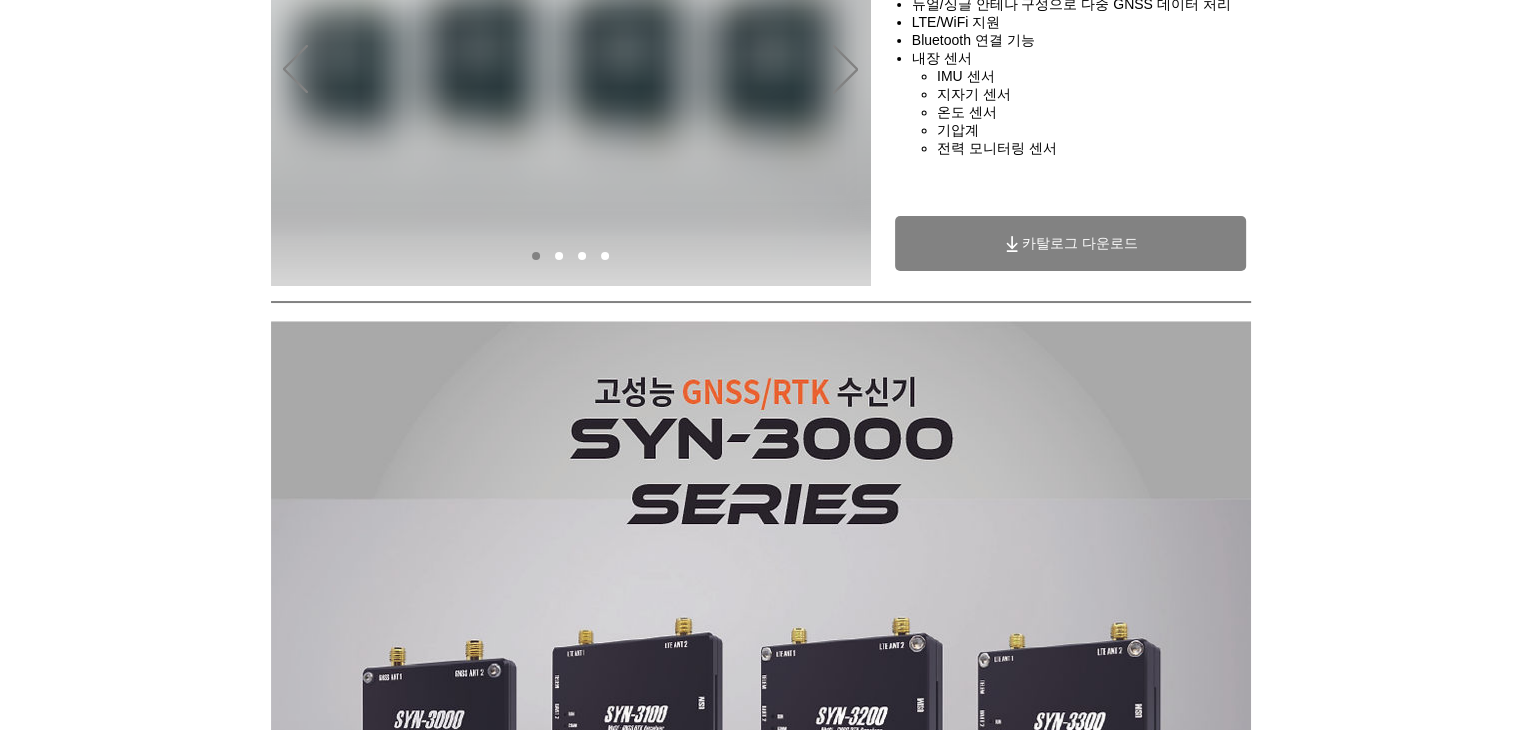 scroll, scrollTop: 0, scrollLeft: 0, axis: both 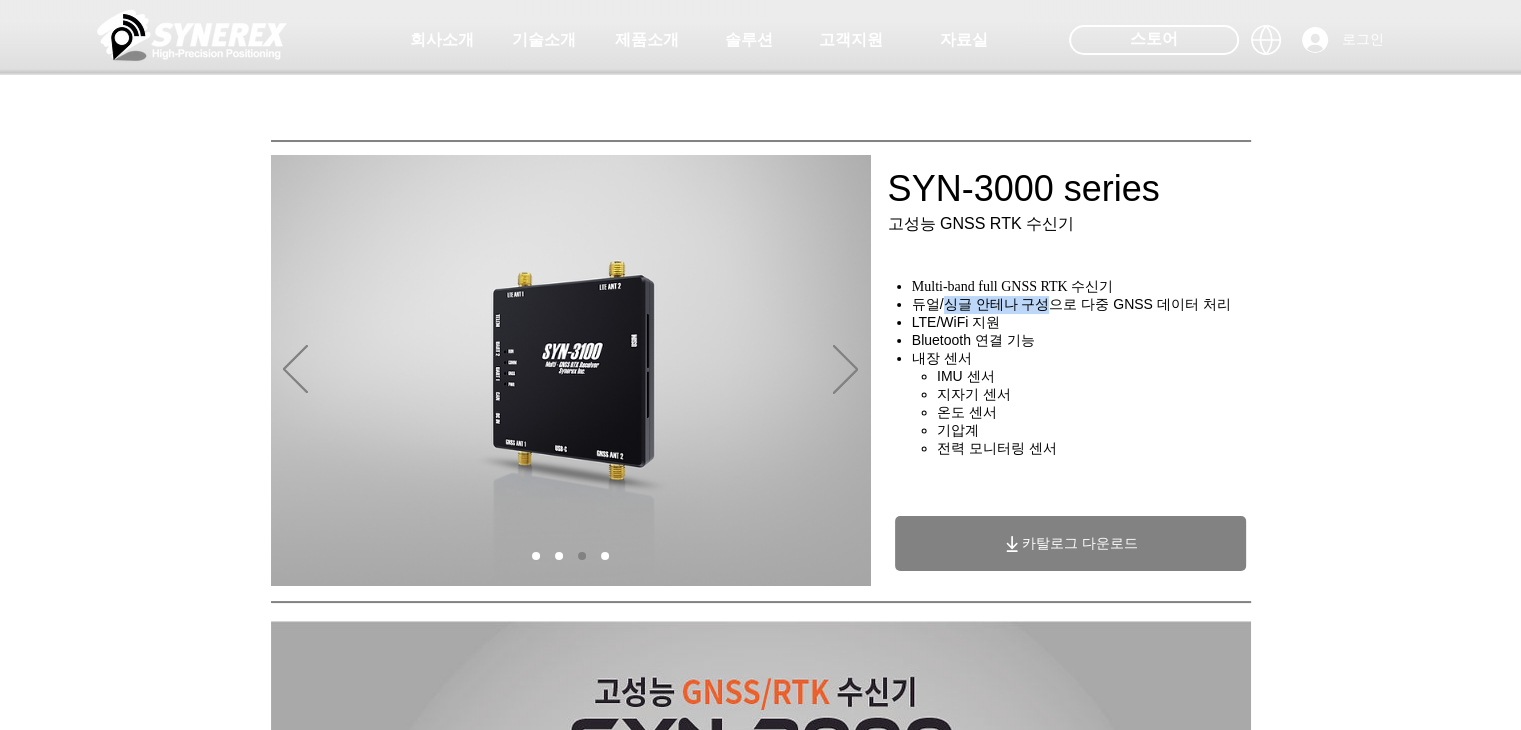 drag, startPoint x: 942, startPoint y: 321, endPoint x: 1056, endPoint y: 317, distance: 114.07015 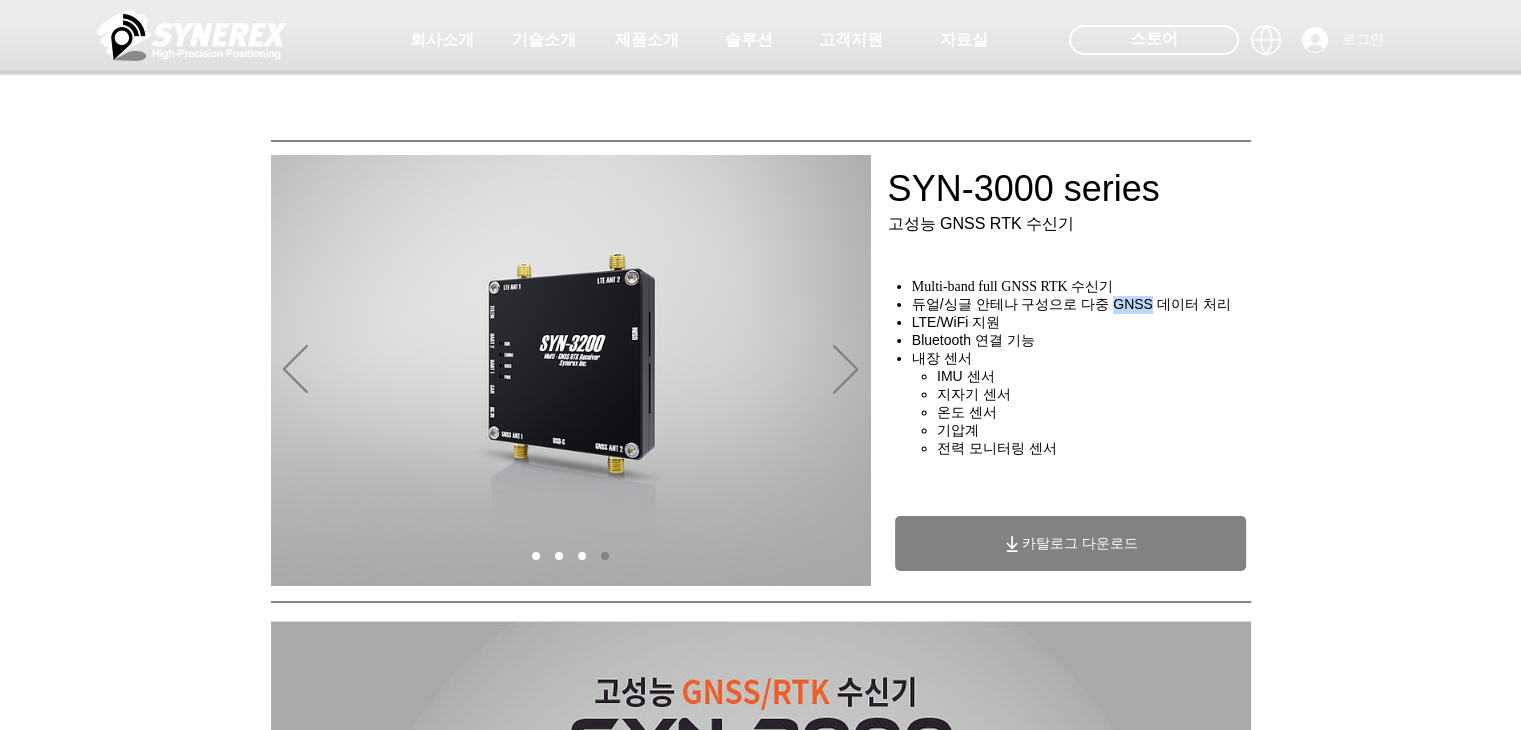 drag, startPoint x: 1119, startPoint y: 317, endPoint x: 1155, endPoint y: 314, distance: 36.124783 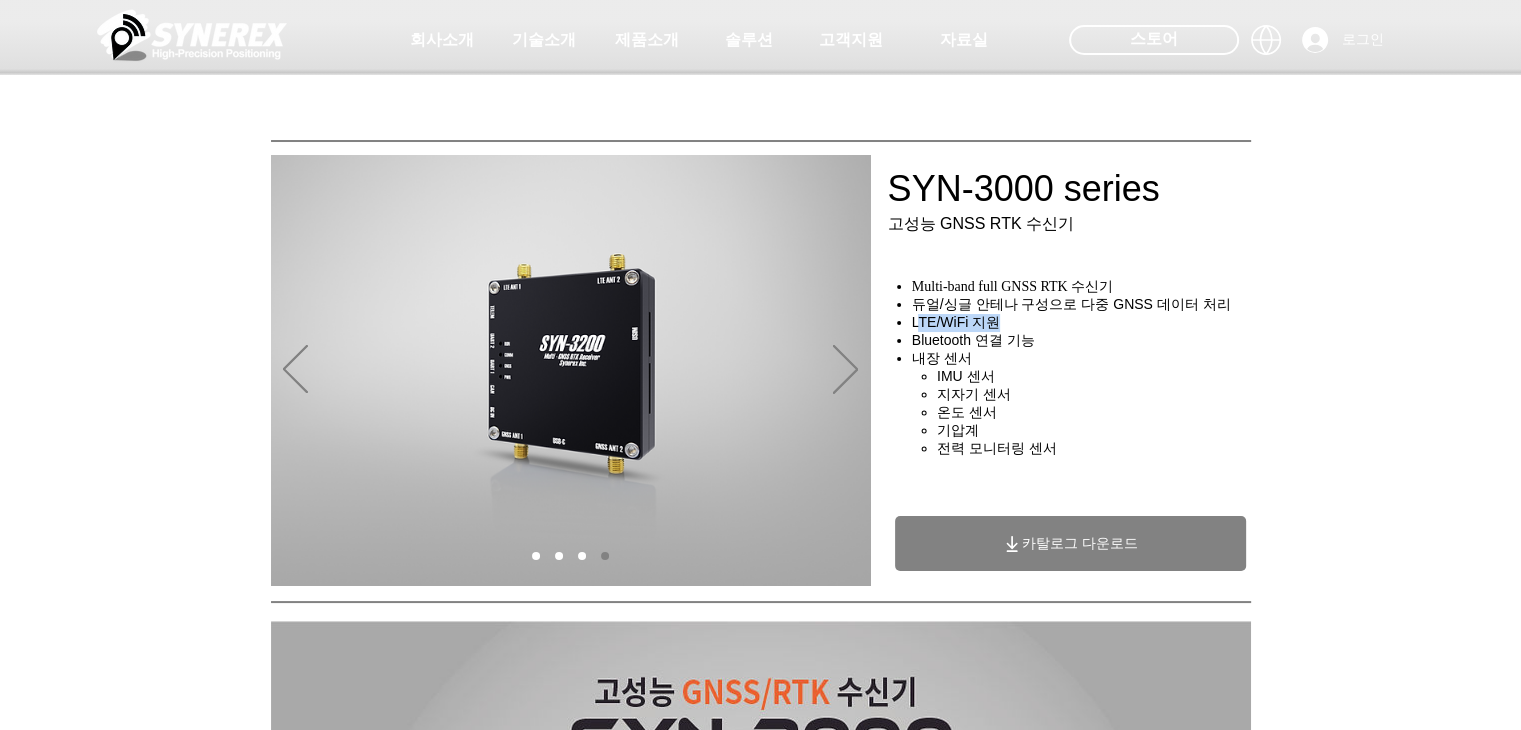 drag, startPoint x: 918, startPoint y: 333, endPoint x: 992, endPoint y: 333, distance: 74 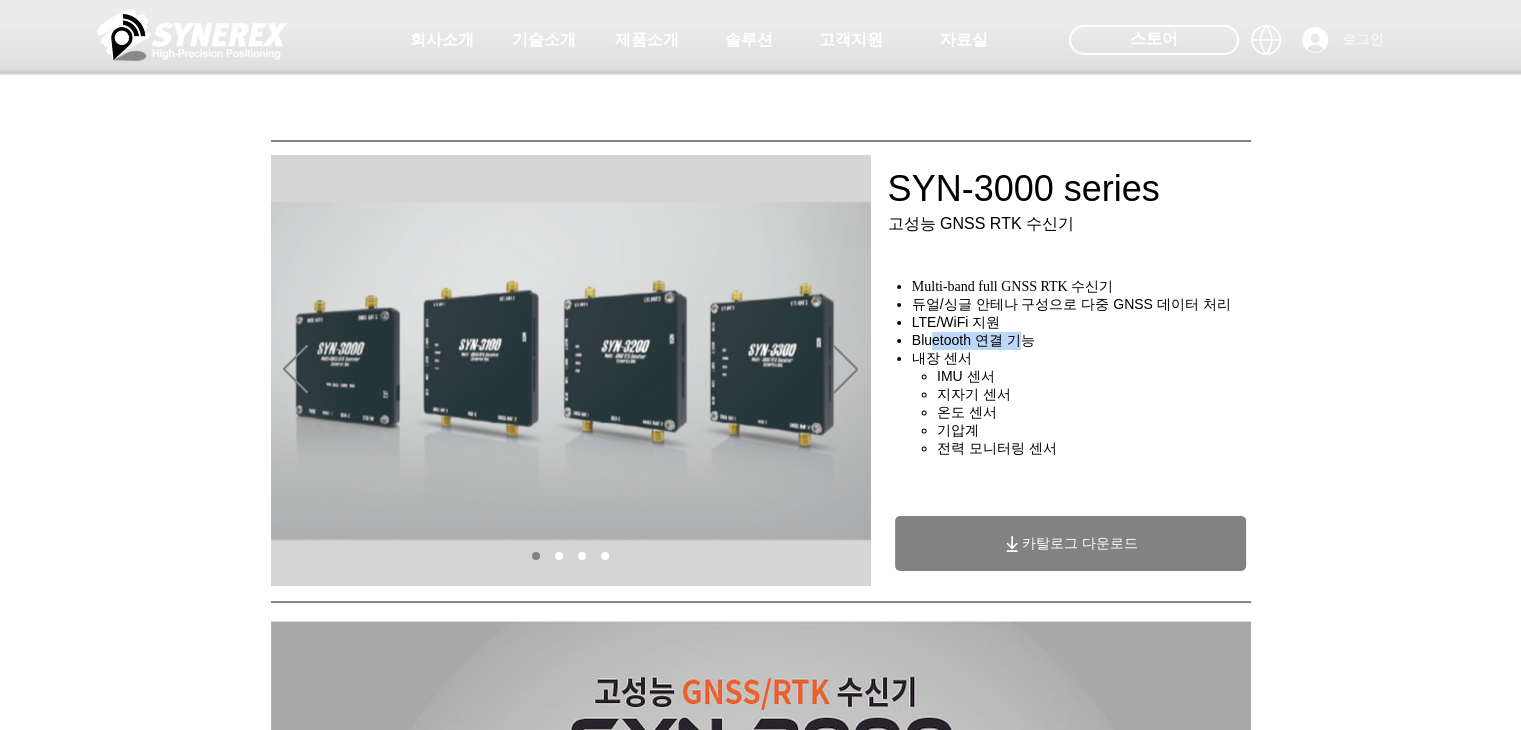drag, startPoint x: 1013, startPoint y: 353, endPoint x: 1024, endPoint y: 353, distance: 11 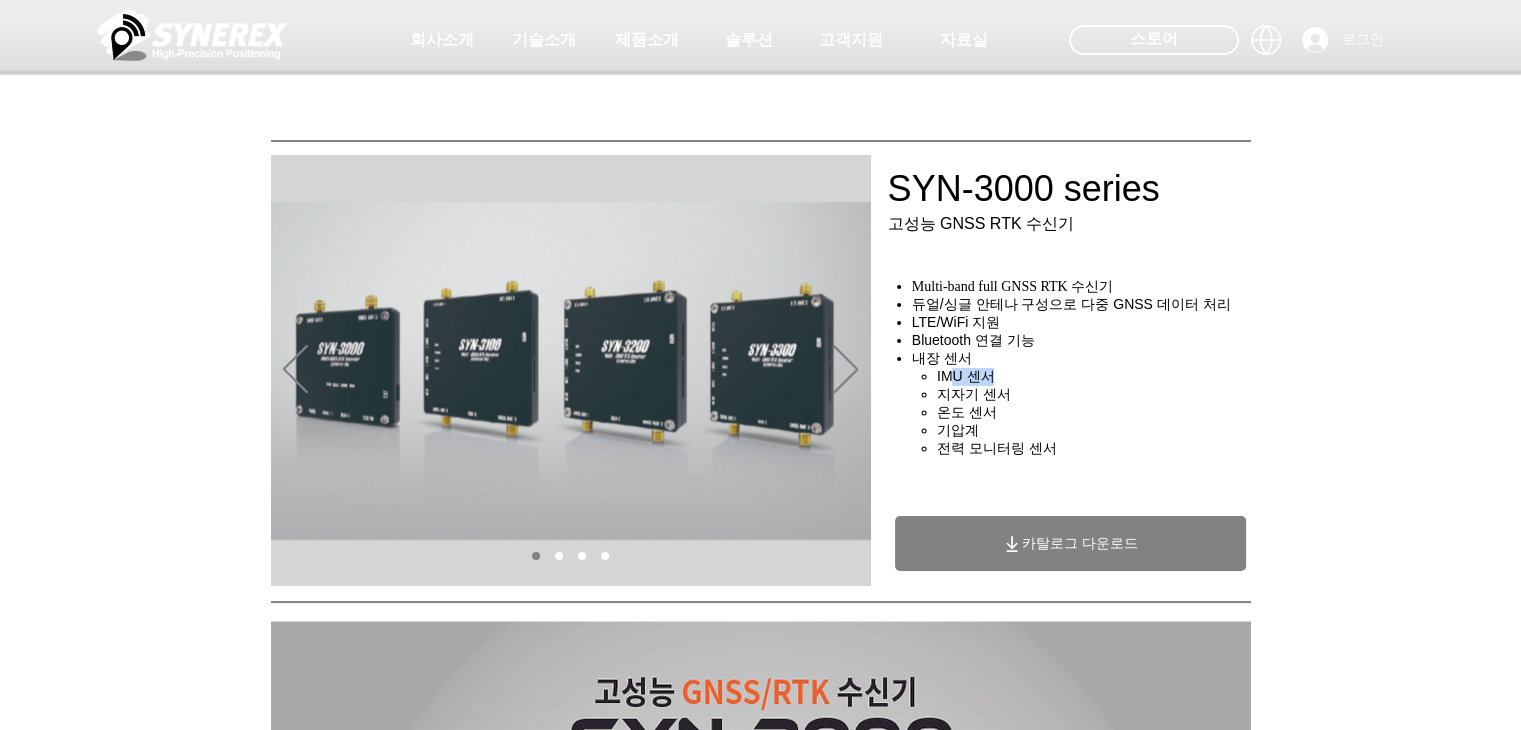 drag, startPoint x: 949, startPoint y: 388, endPoint x: 992, endPoint y: 388, distance: 43 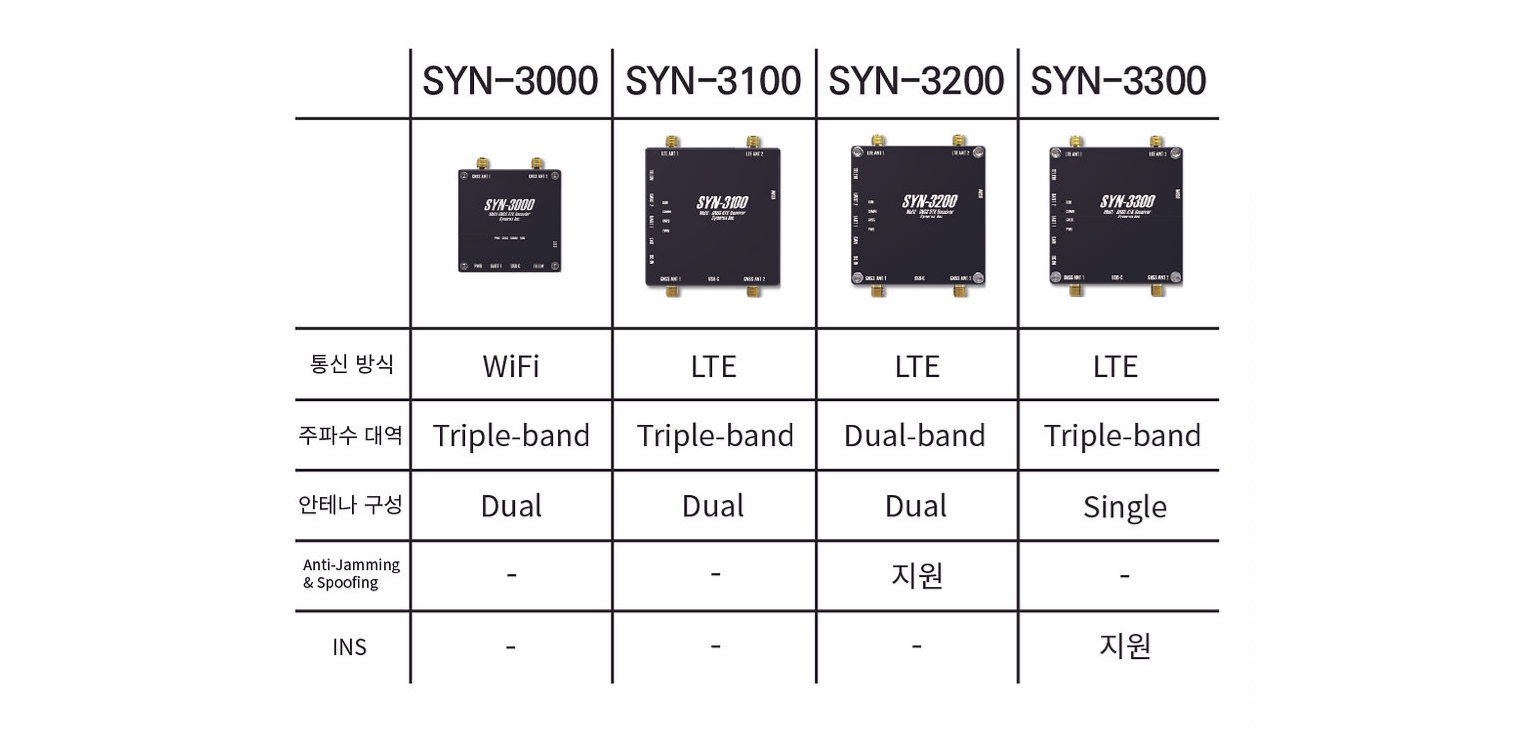 scroll, scrollTop: 3500, scrollLeft: 0, axis: vertical 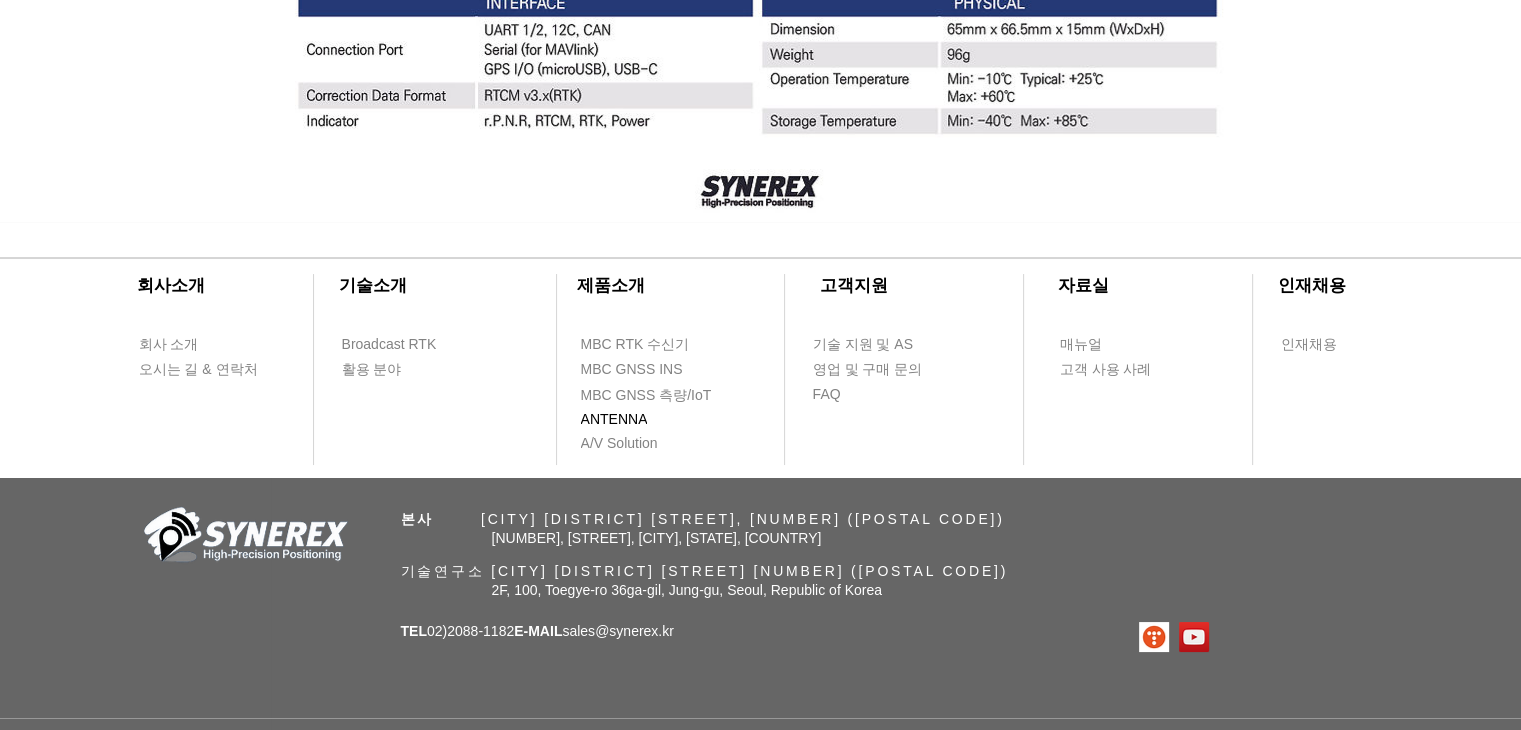click on "ANTENNA" at bounding box center [614, 420] 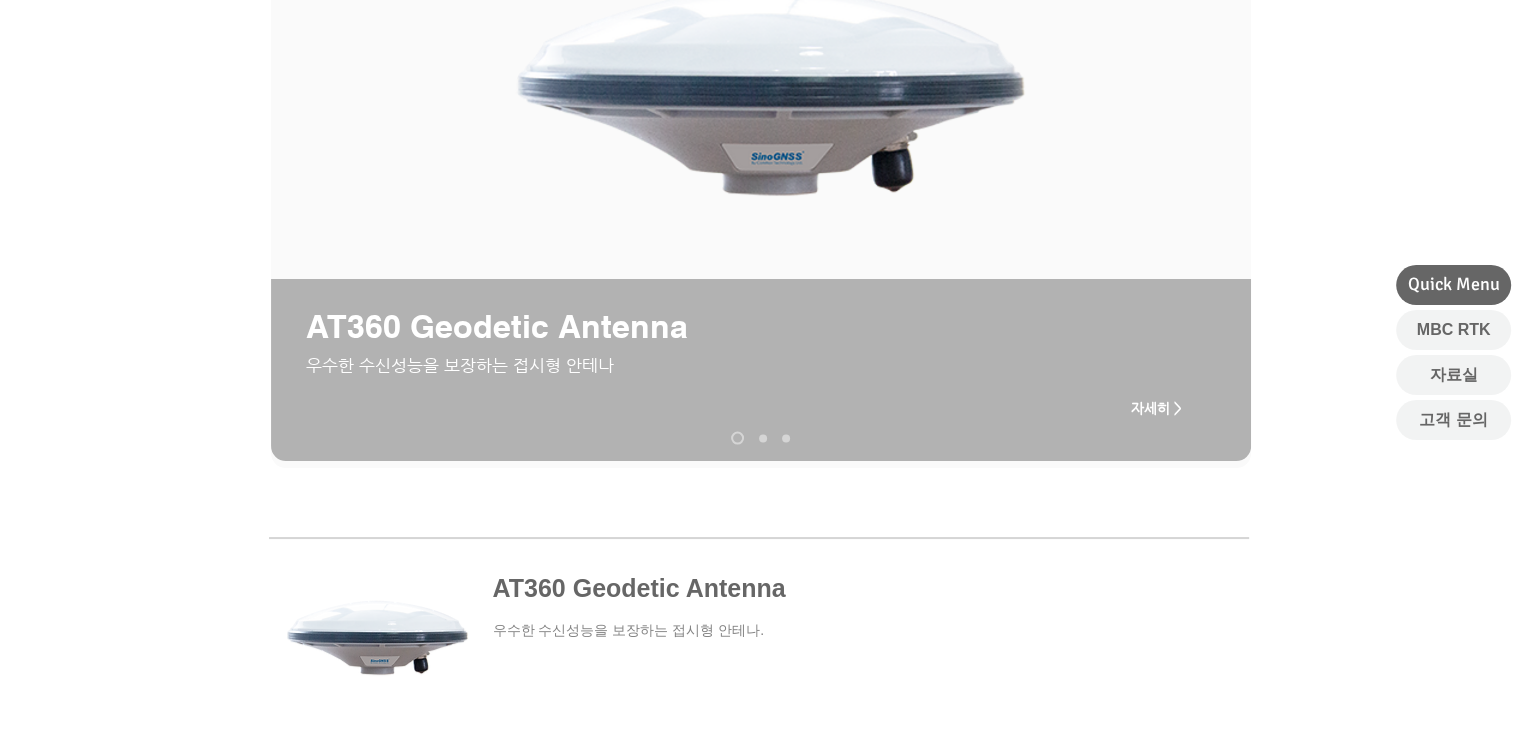 scroll, scrollTop: 300, scrollLeft: 0, axis: vertical 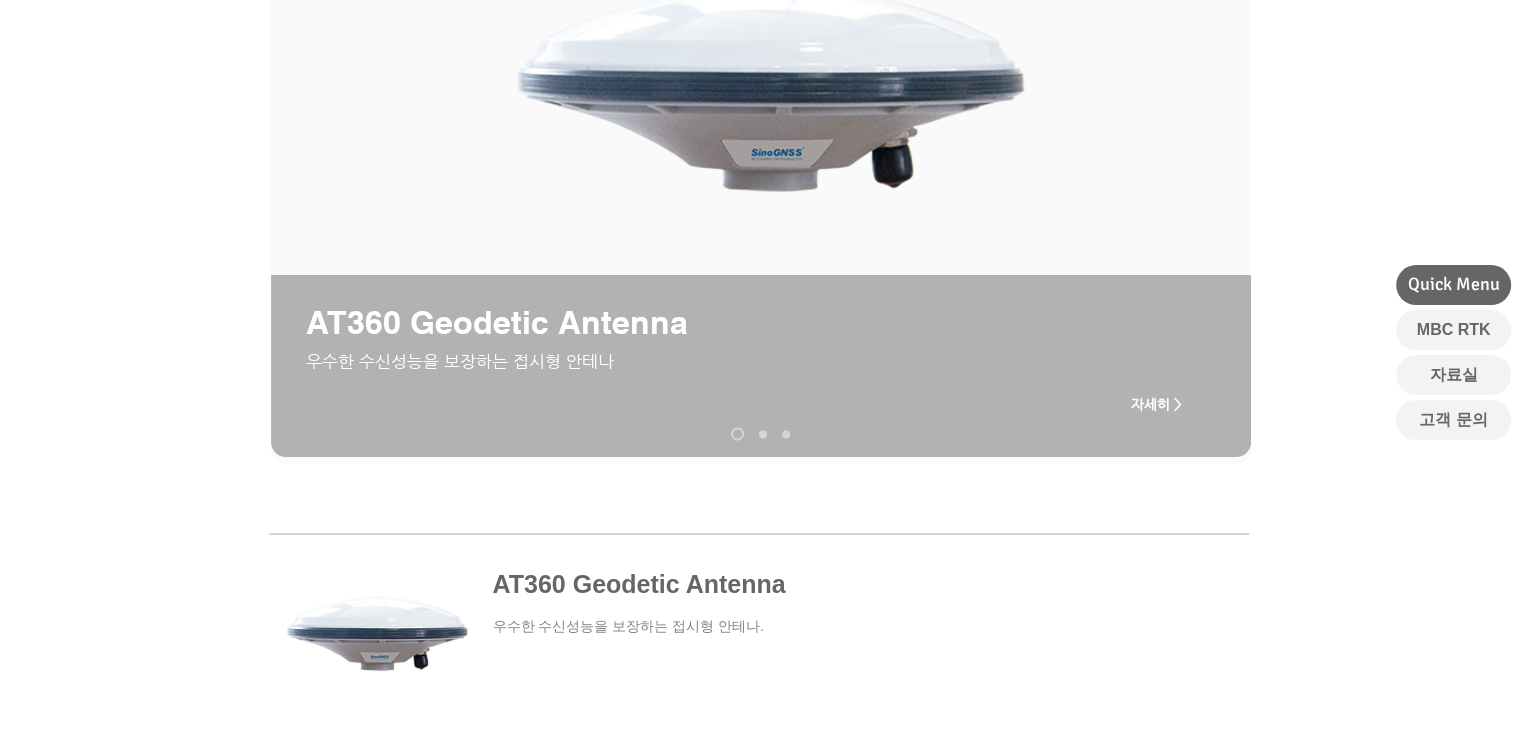click at bounding box center [763, 434] 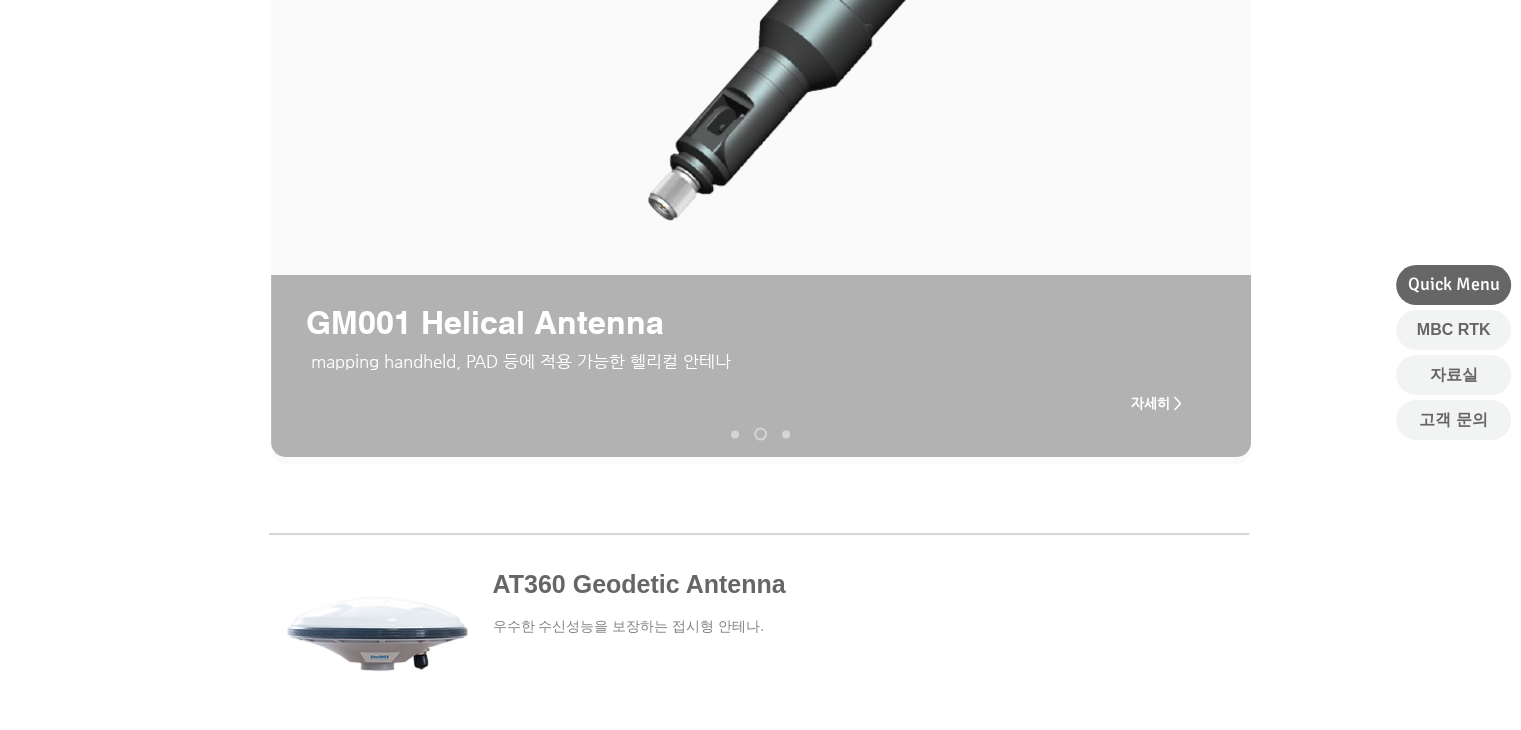 scroll, scrollTop: 130, scrollLeft: 0, axis: vertical 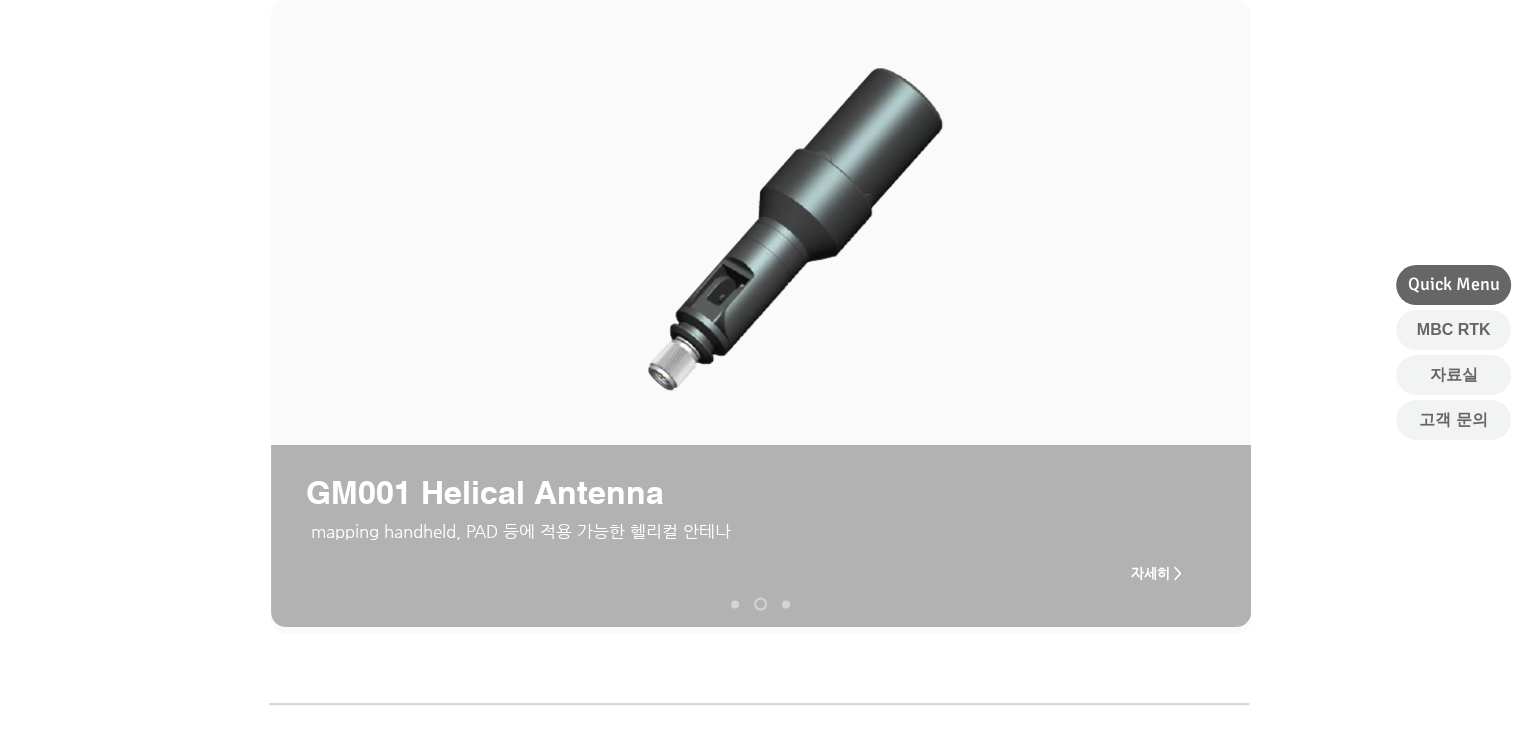 click at bounding box center (786, 604) 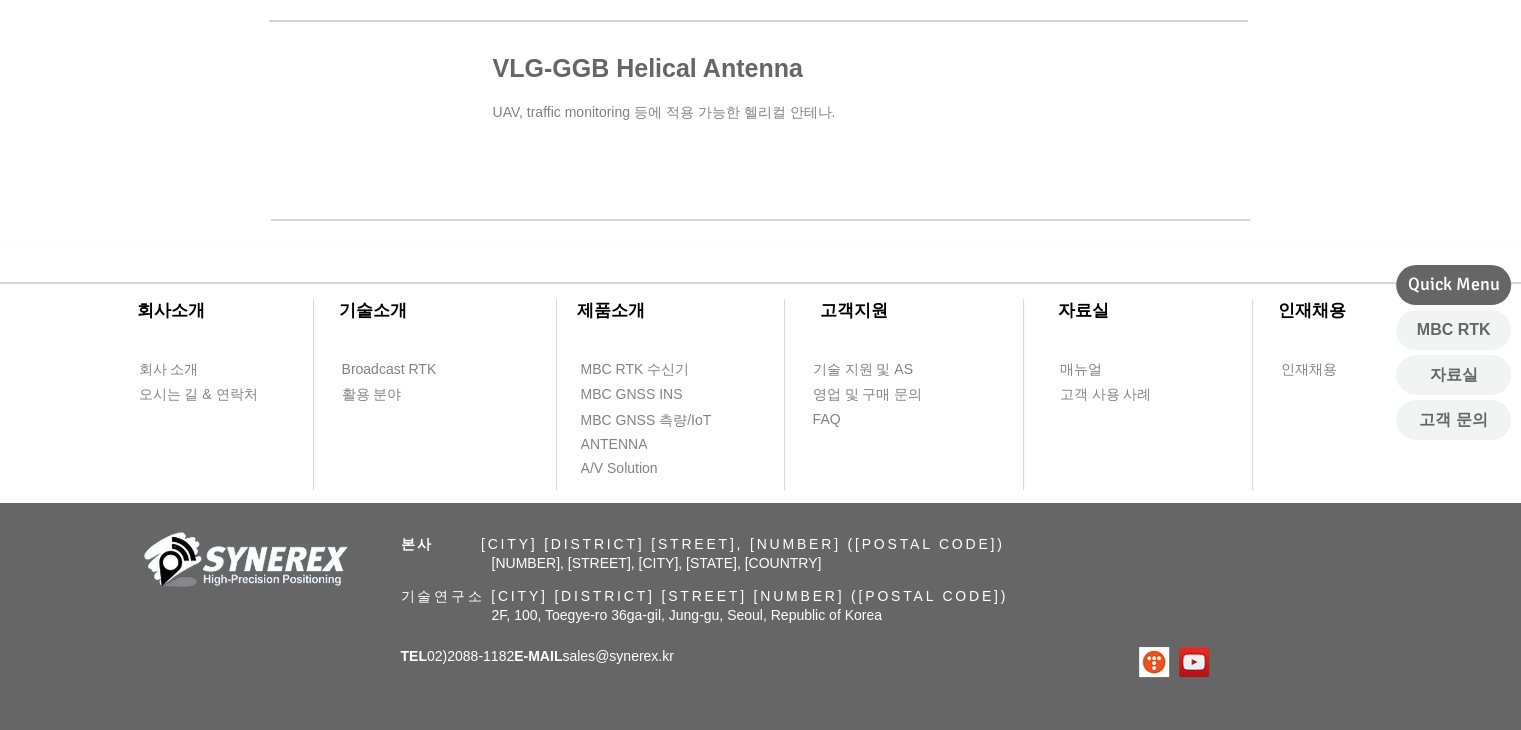 scroll, scrollTop: 1230, scrollLeft: 0, axis: vertical 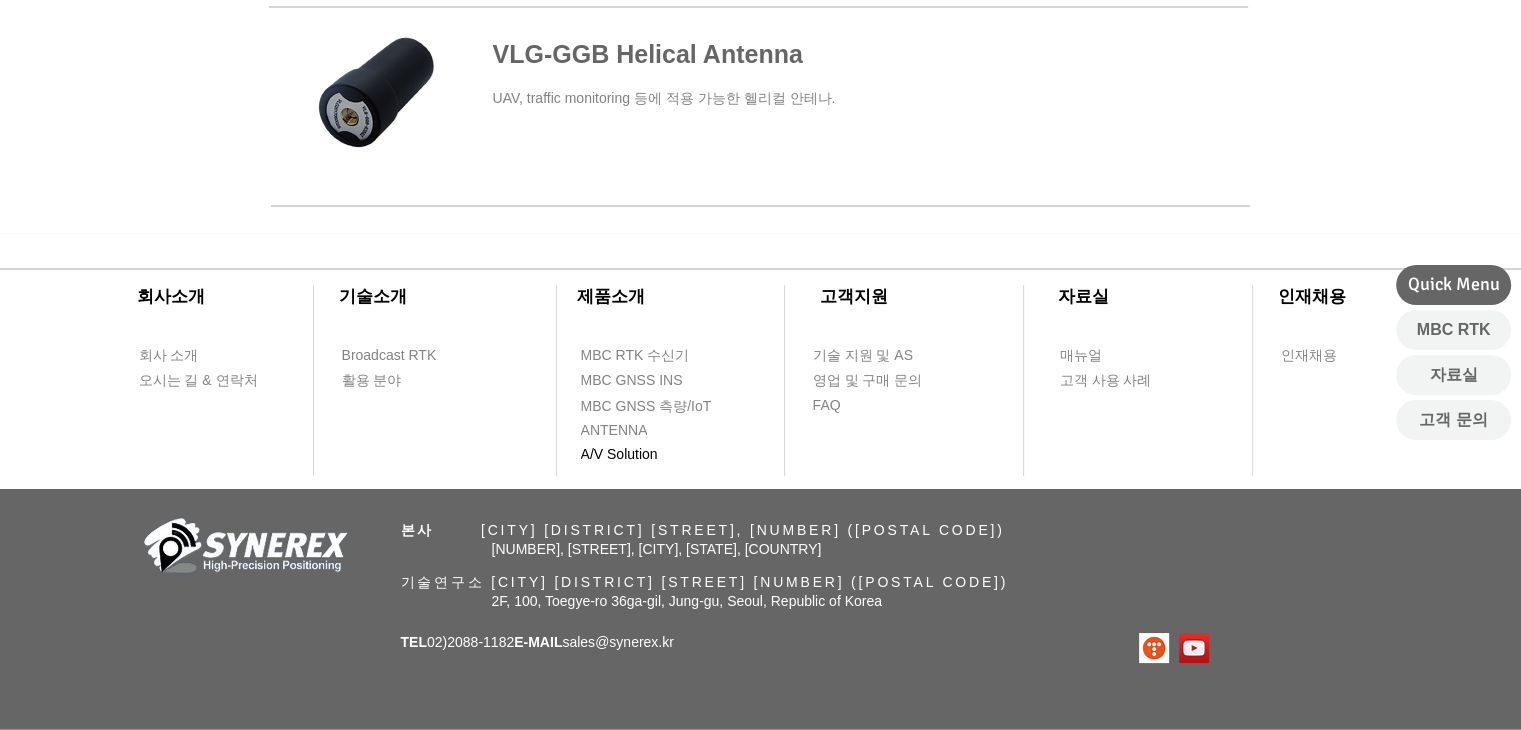 click on "A/V Solution" at bounding box center [619, 455] 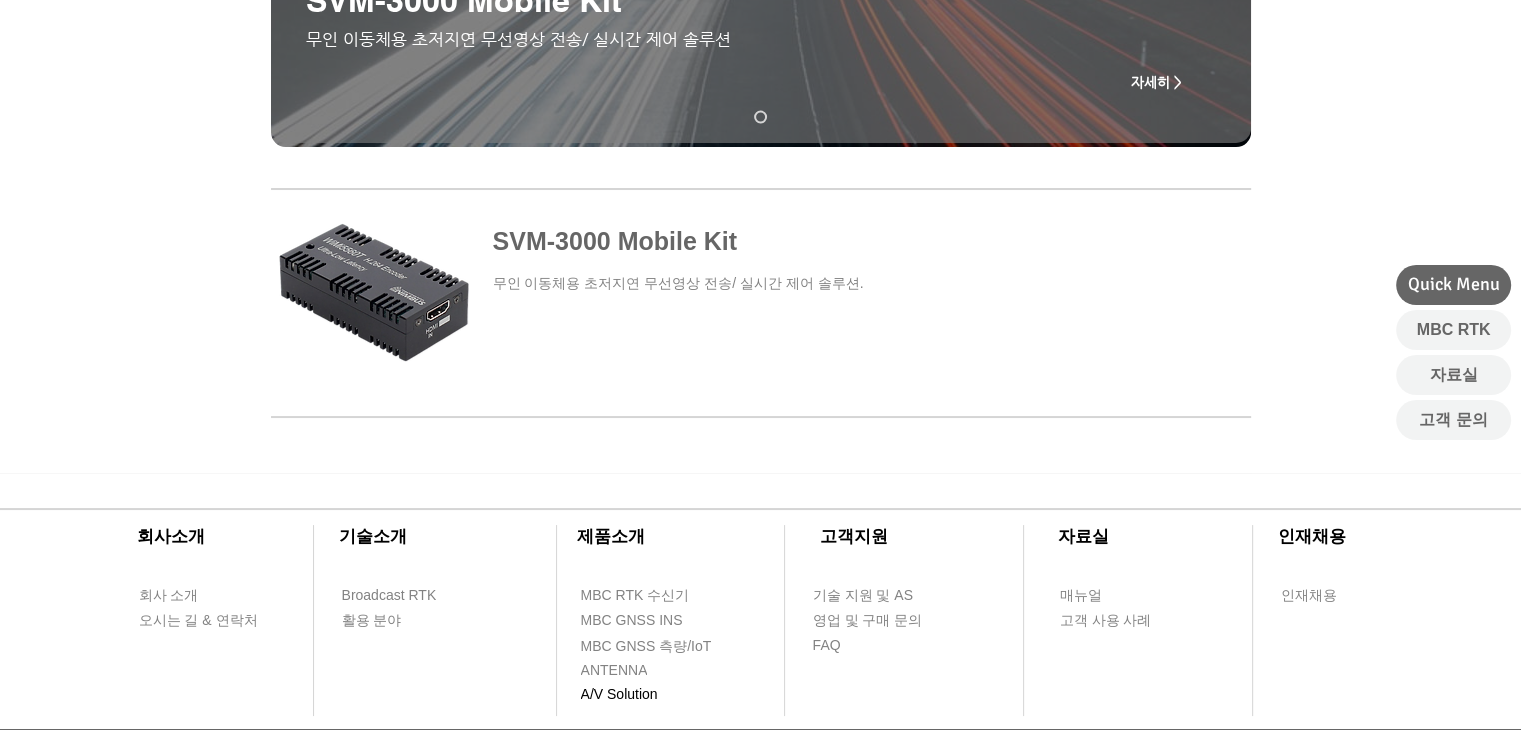 scroll, scrollTop: 892, scrollLeft: 0, axis: vertical 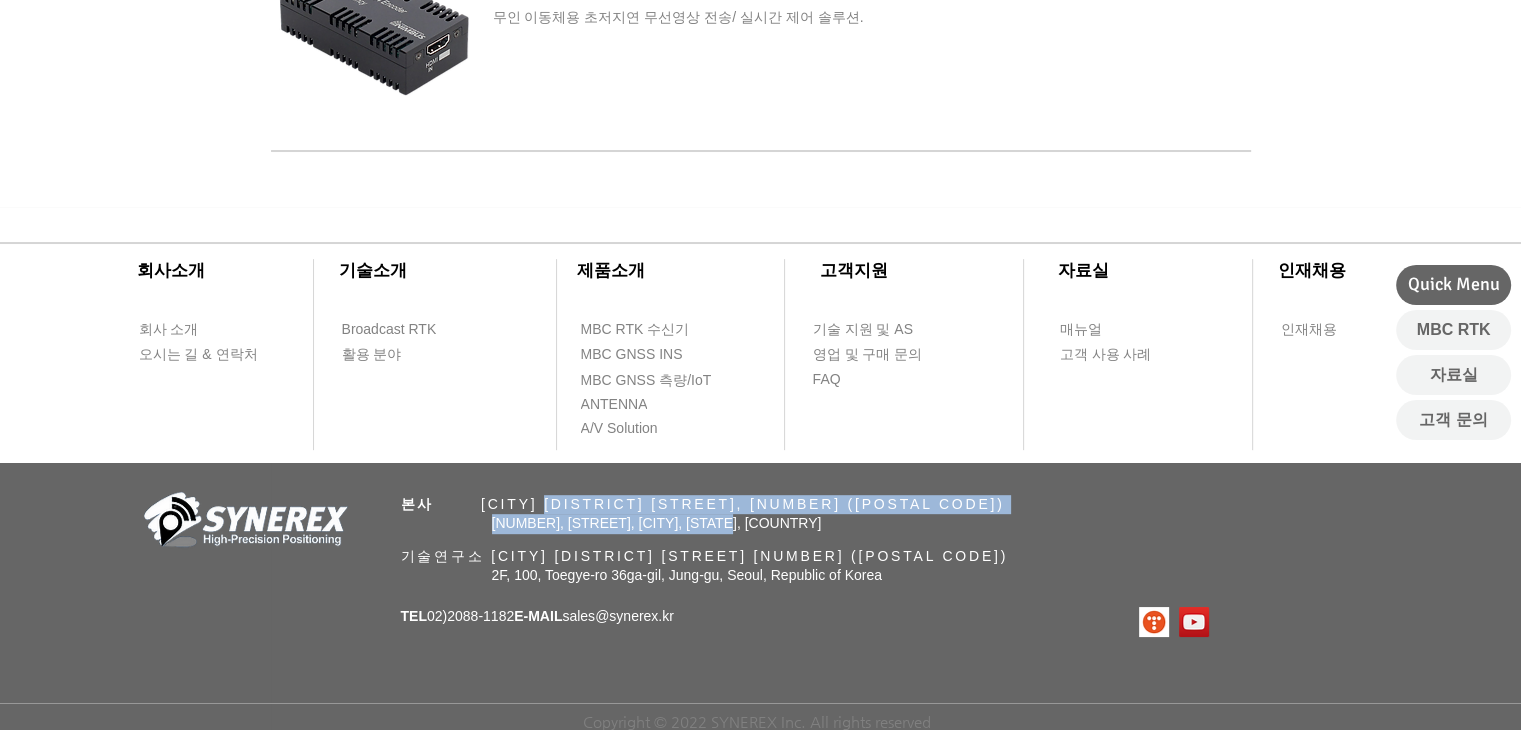 drag, startPoint x: 584, startPoint y: 497, endPoint x: 723, endPoint y: 524, distance: 141.59802 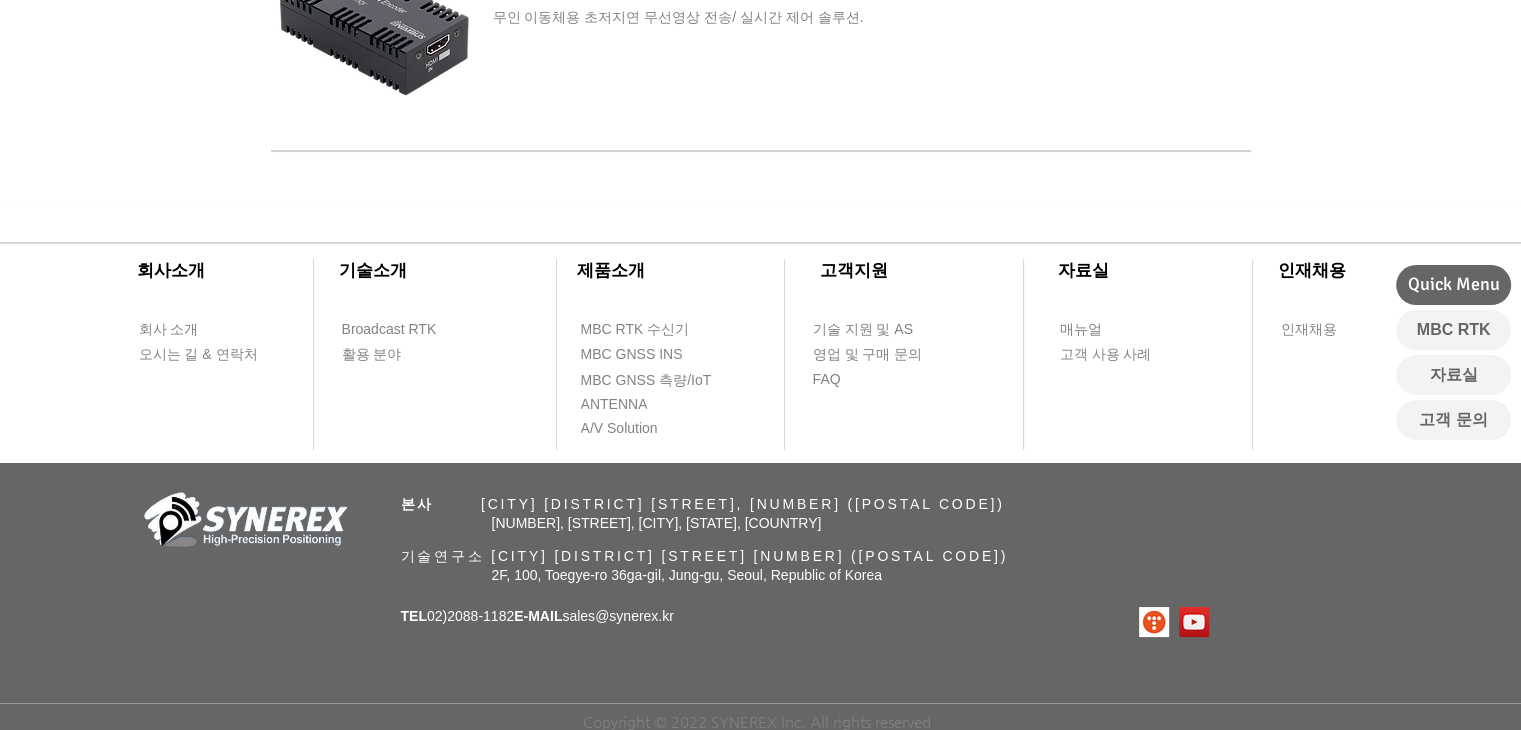 click on "본사  ​       [CITY] [DISTRICT] [STREET], [NUMBER] ([POSTAL CODE])" at bounding box center (703, 504) 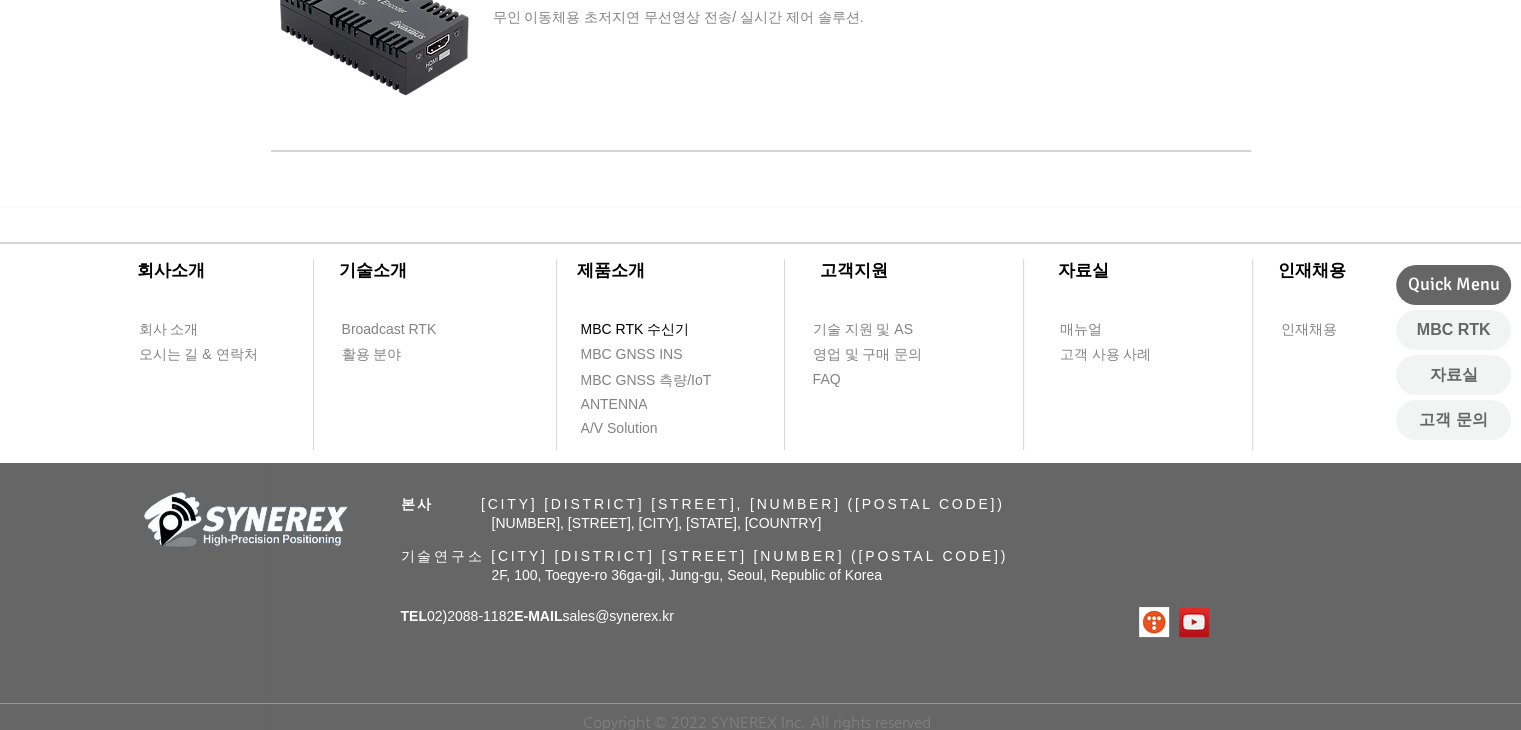 click on "MBC RTK 수신기" at bounding box center (635, 330) 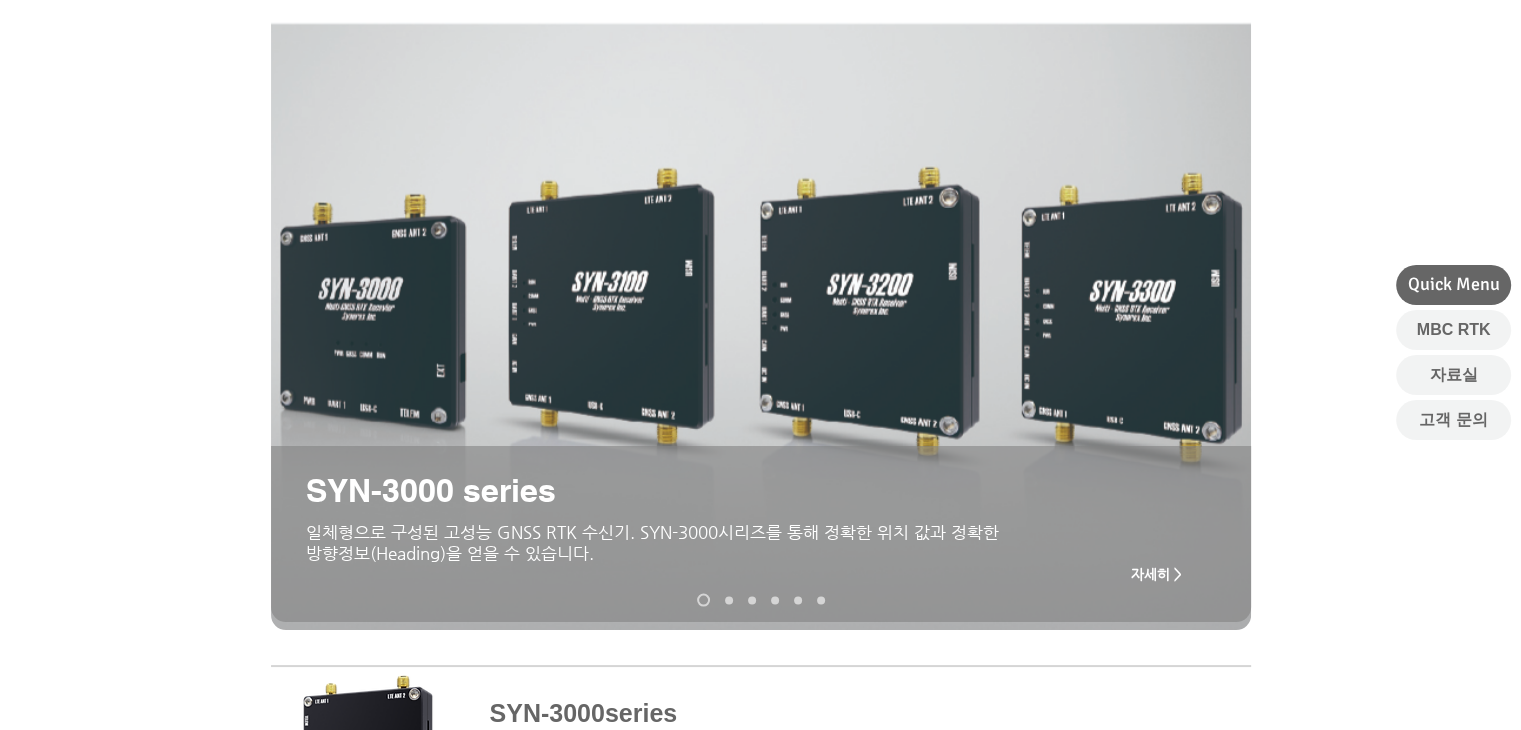 scroll, scrollTop: 0, scrollLeft: 0, axis: both 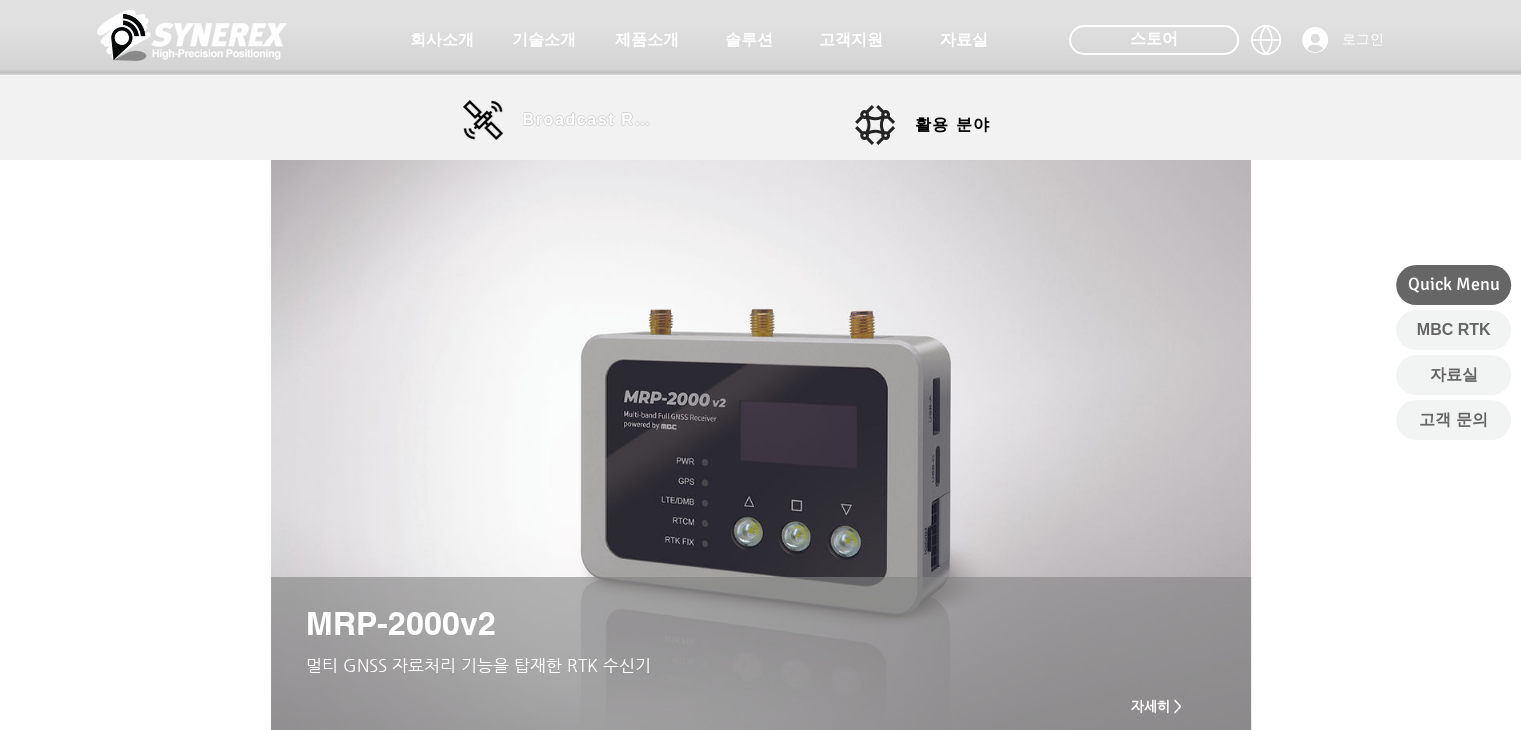 click on "Broadcast RTK" at bounding box center (590, 120) 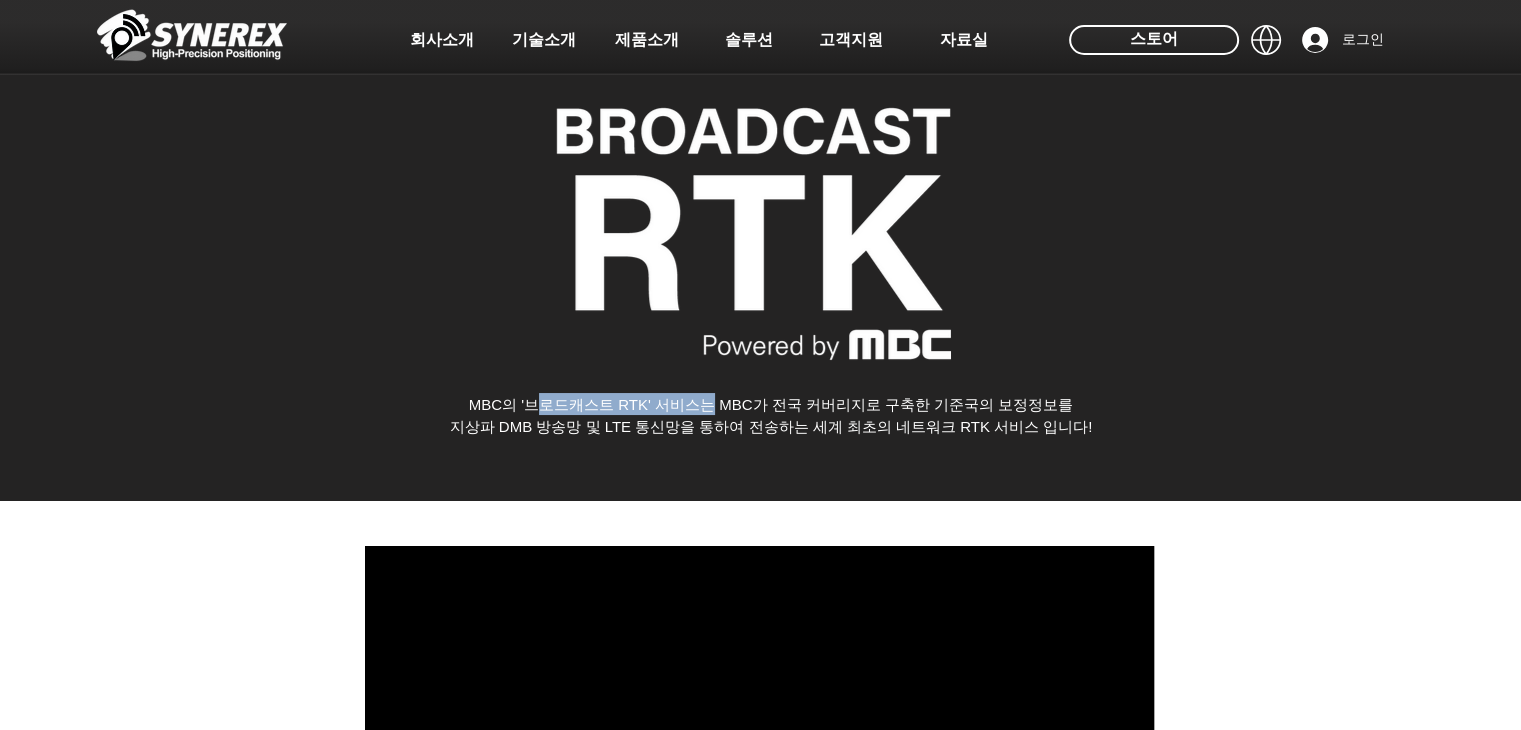 drag, startPoint x: 566, startPoint y: 406, endPoint x: 704, endPoint y: 408, distance: 138.0145 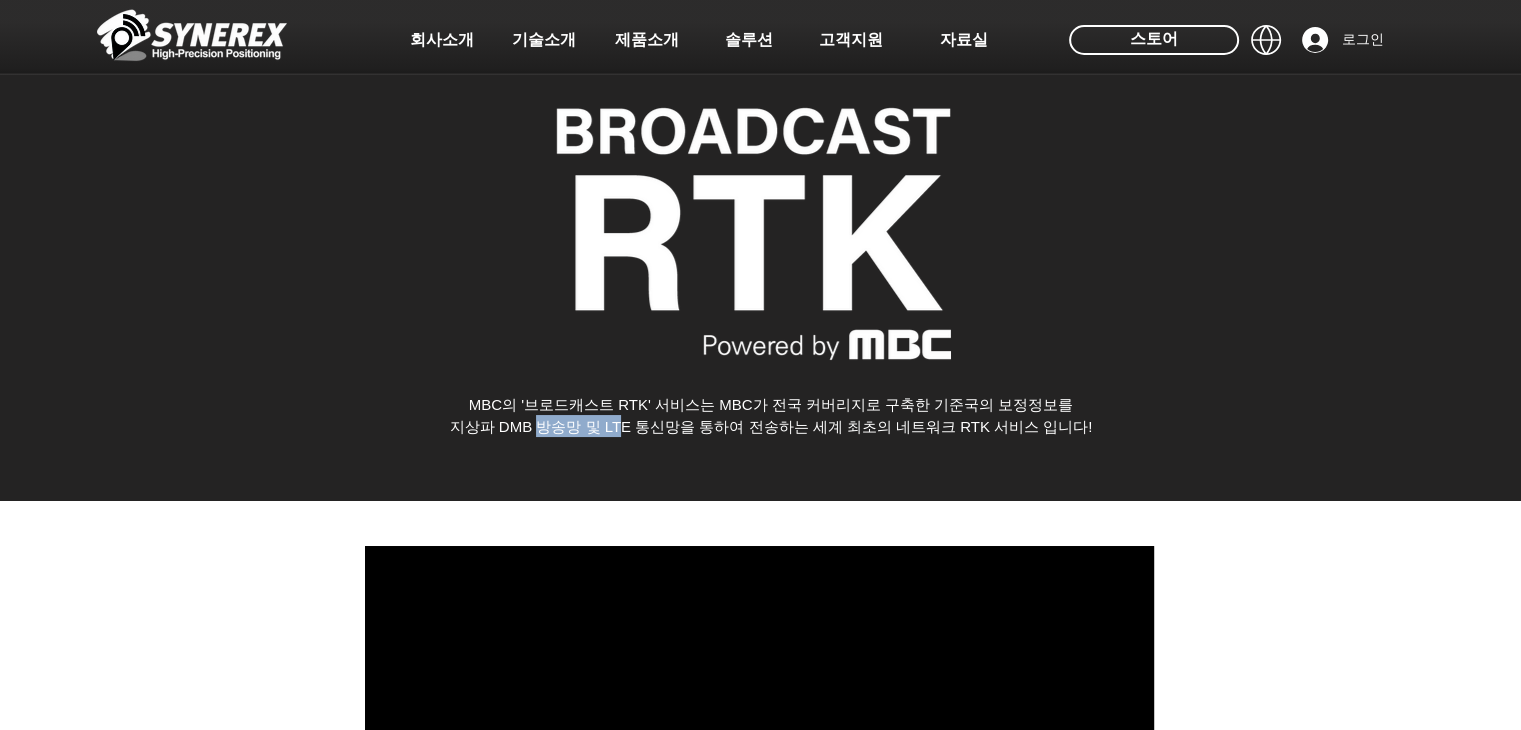 drag, startPoint x: 540, startPoint y: 427, endPoint x: 621, endPoint y: 428, distance: 81.00617 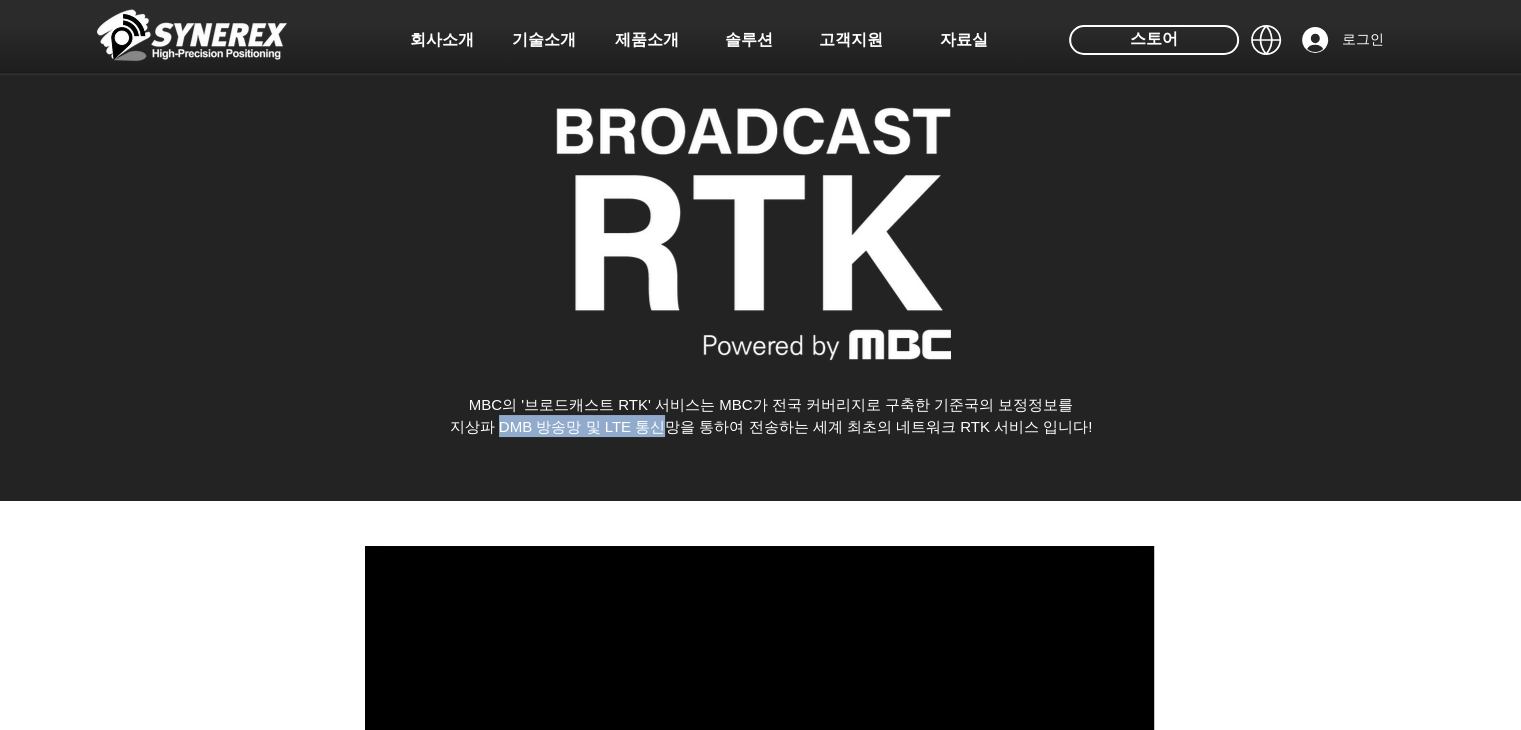 drag, startPoint x: 500, startPoint y: 426, endPoint x: 657, endPoint y: 433, distance: 157.15598 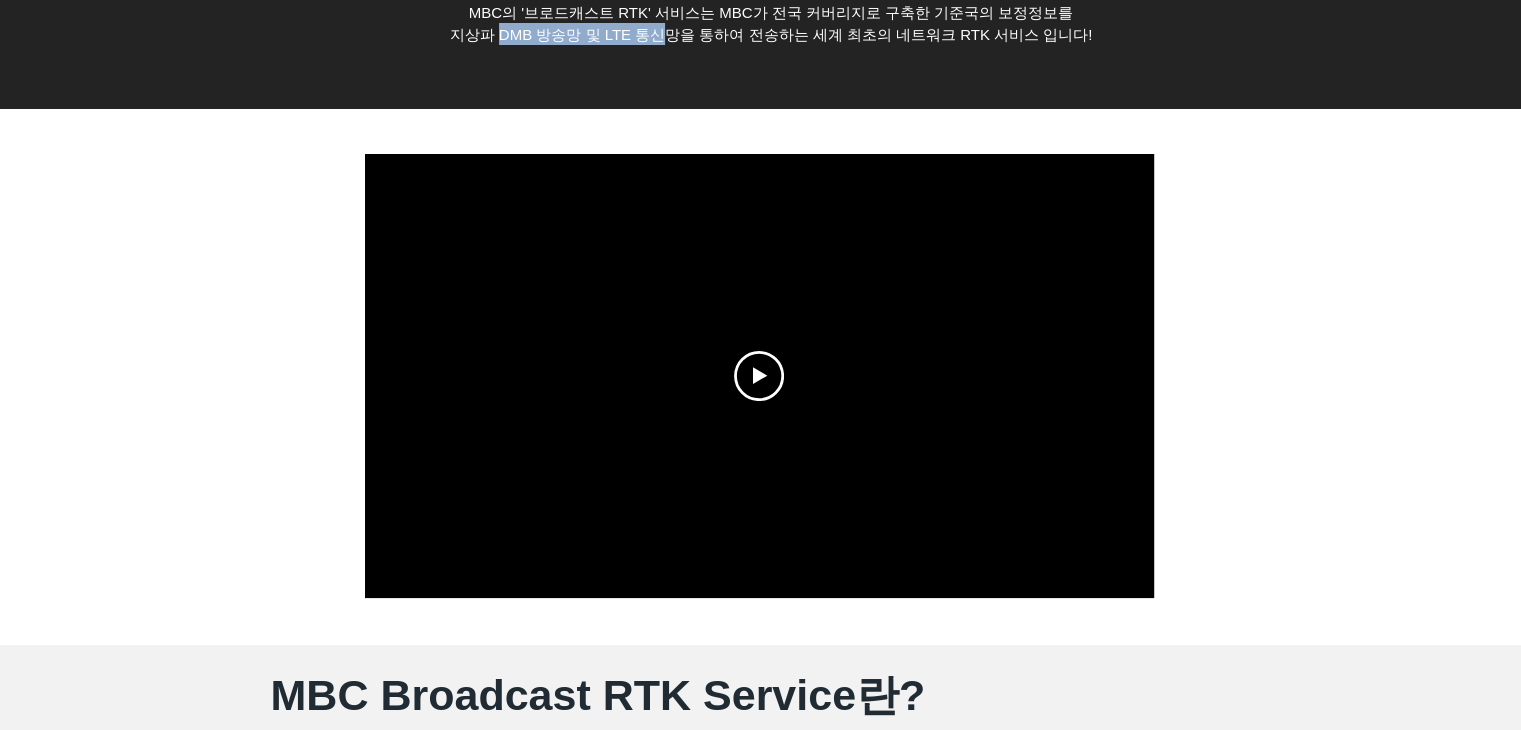 scroll, scrollTop: 600, scrollLeft: 0, axis: vertical 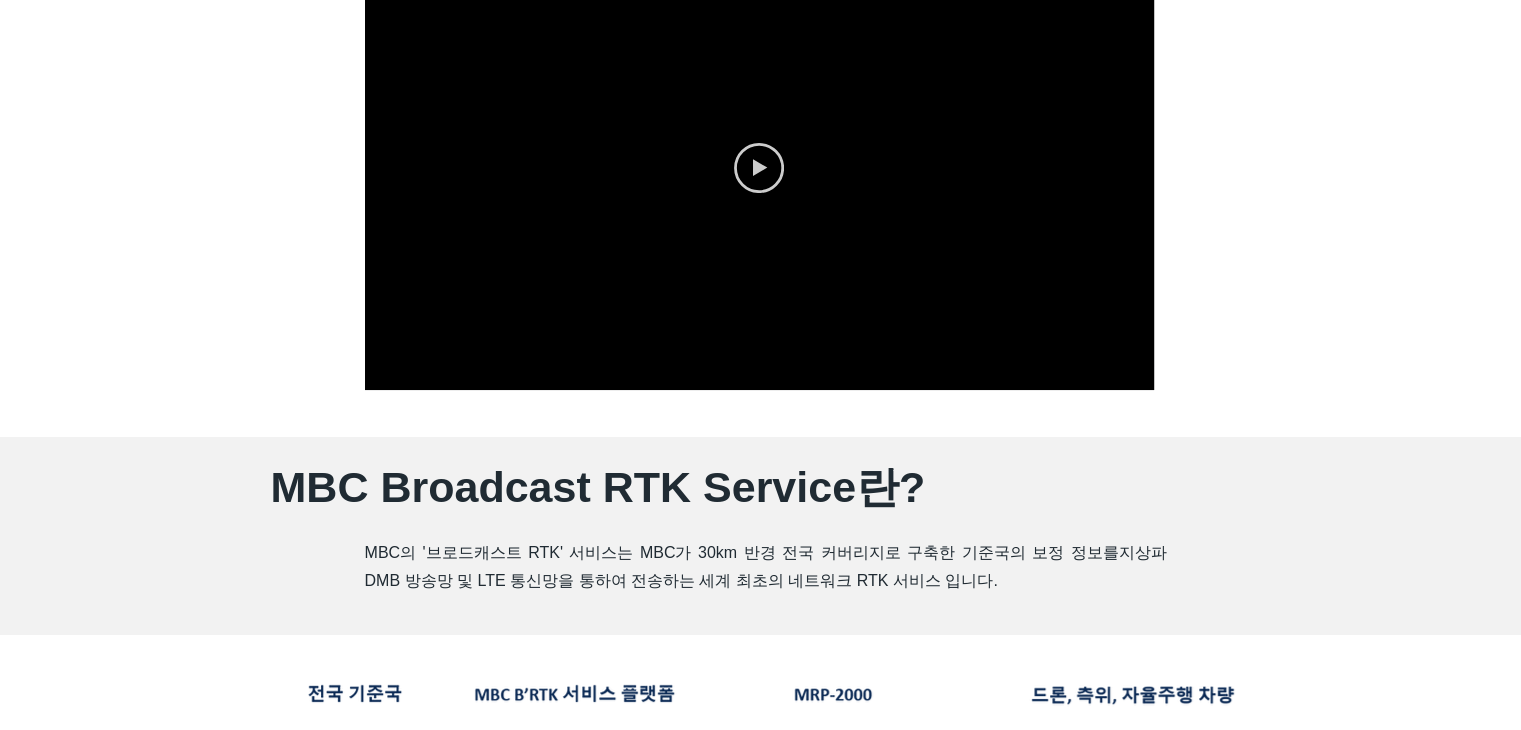click 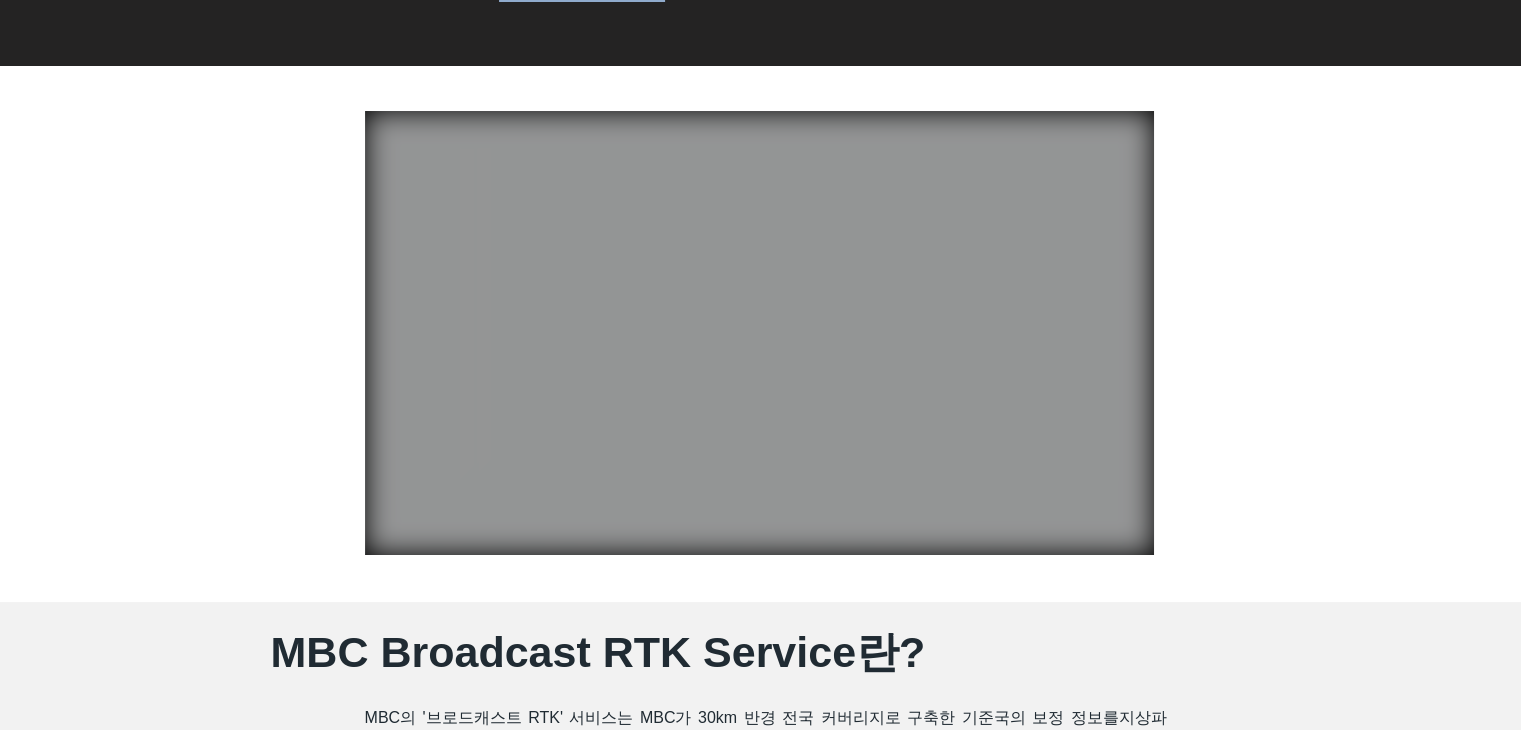 scroll, scrollTop: 400, scrollLeft: 0, axis: vertical 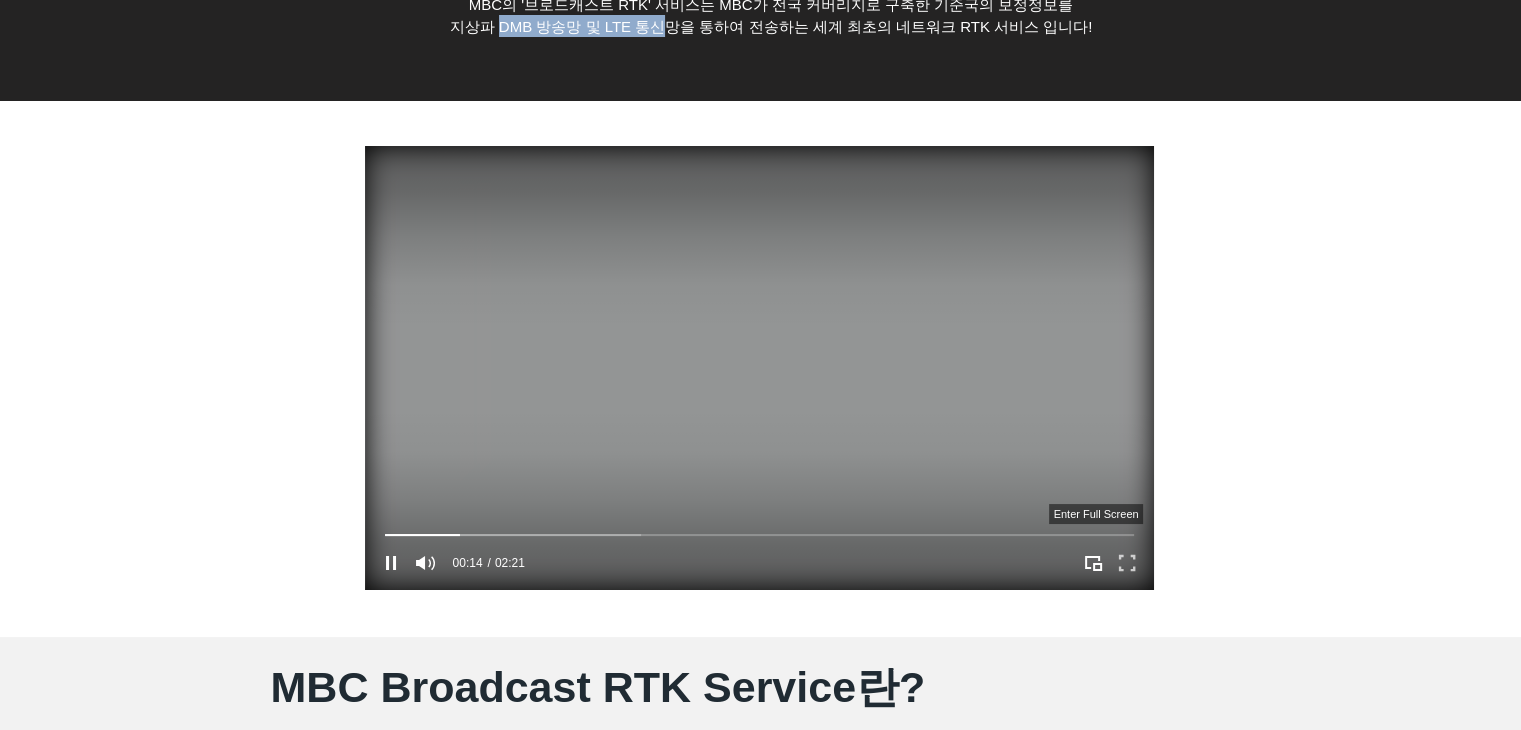 click 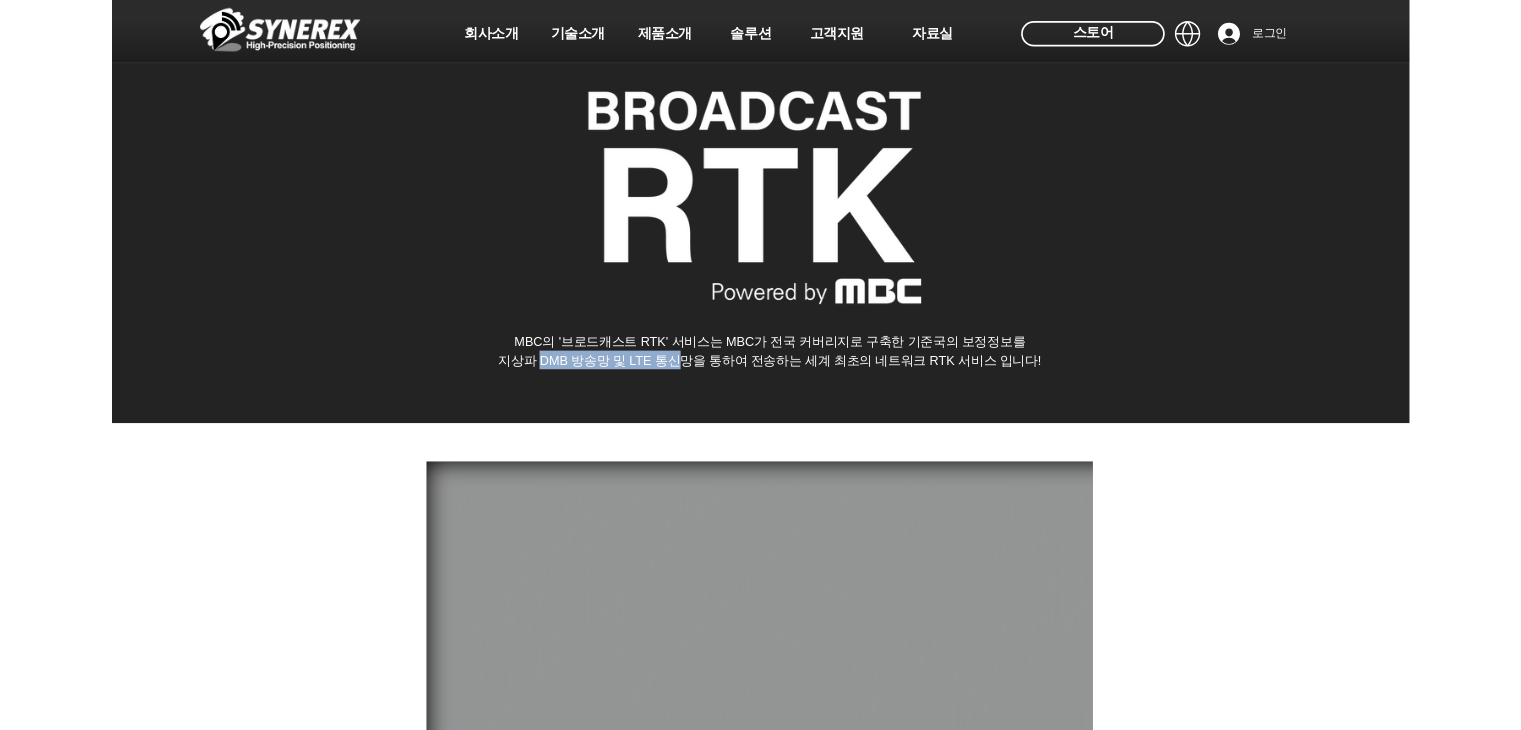 scroll, scrollTop: 400, scrollLeft: 0, axis: vertical 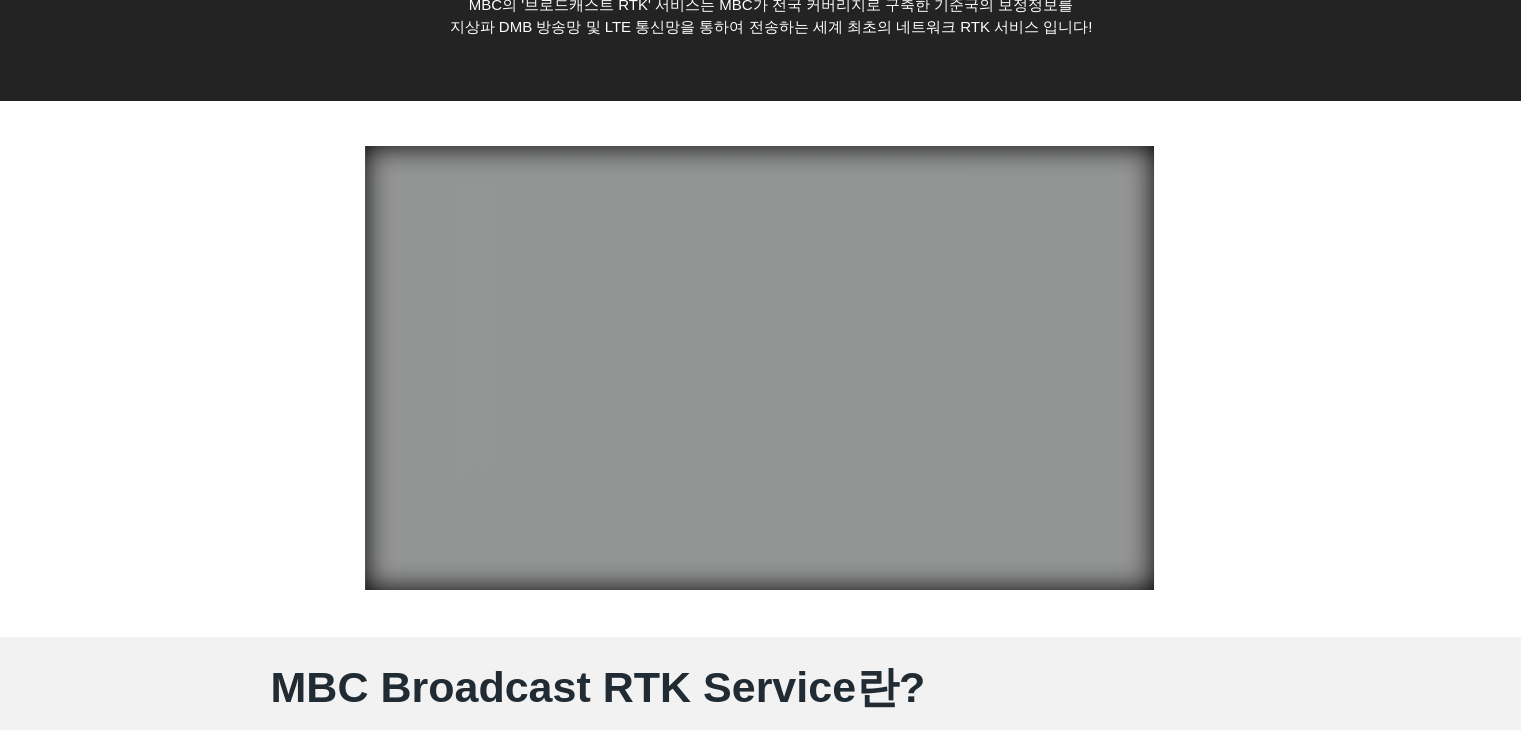 click at bounding box center [760, 369] 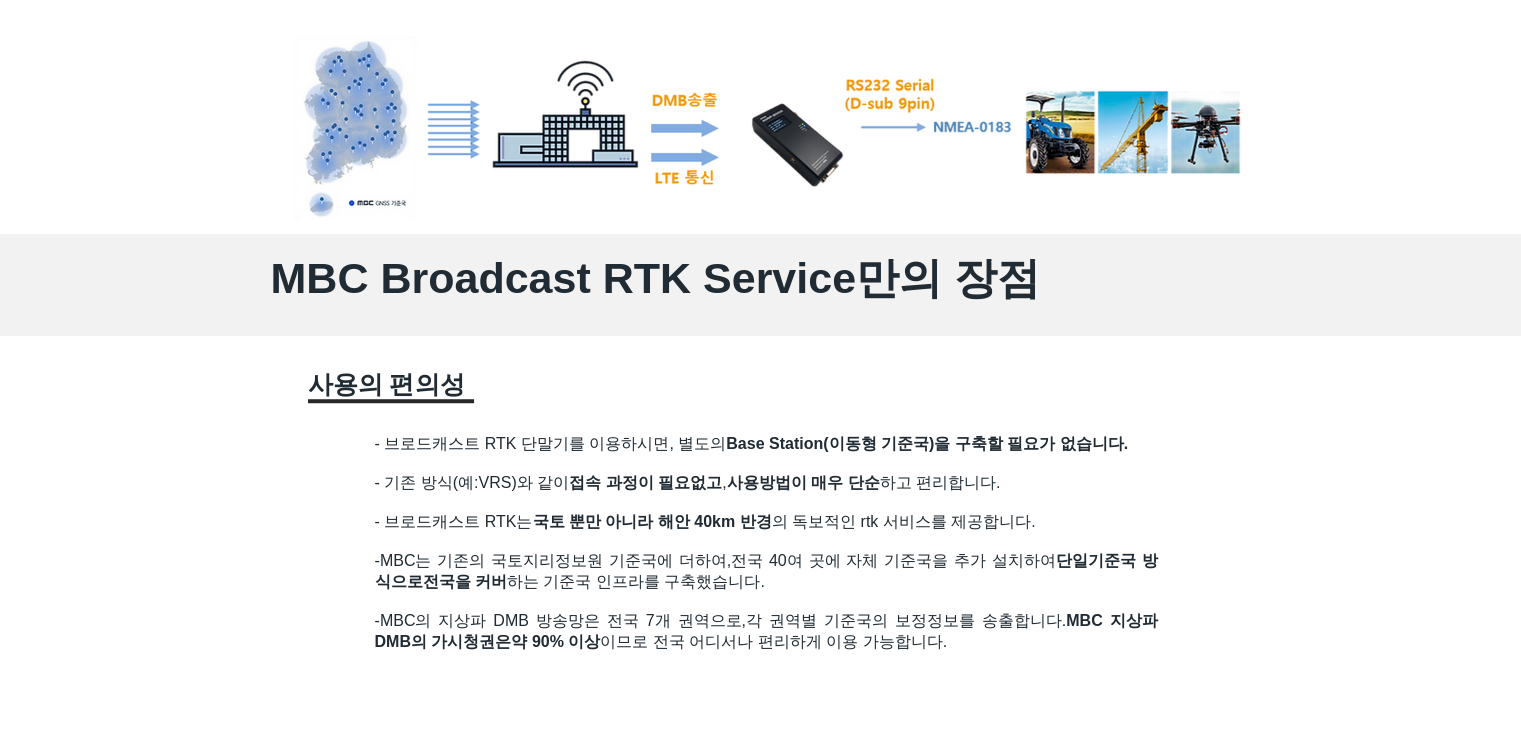 scroll, scrollTop: 1400, scrollLeft: 0, axis: vertical 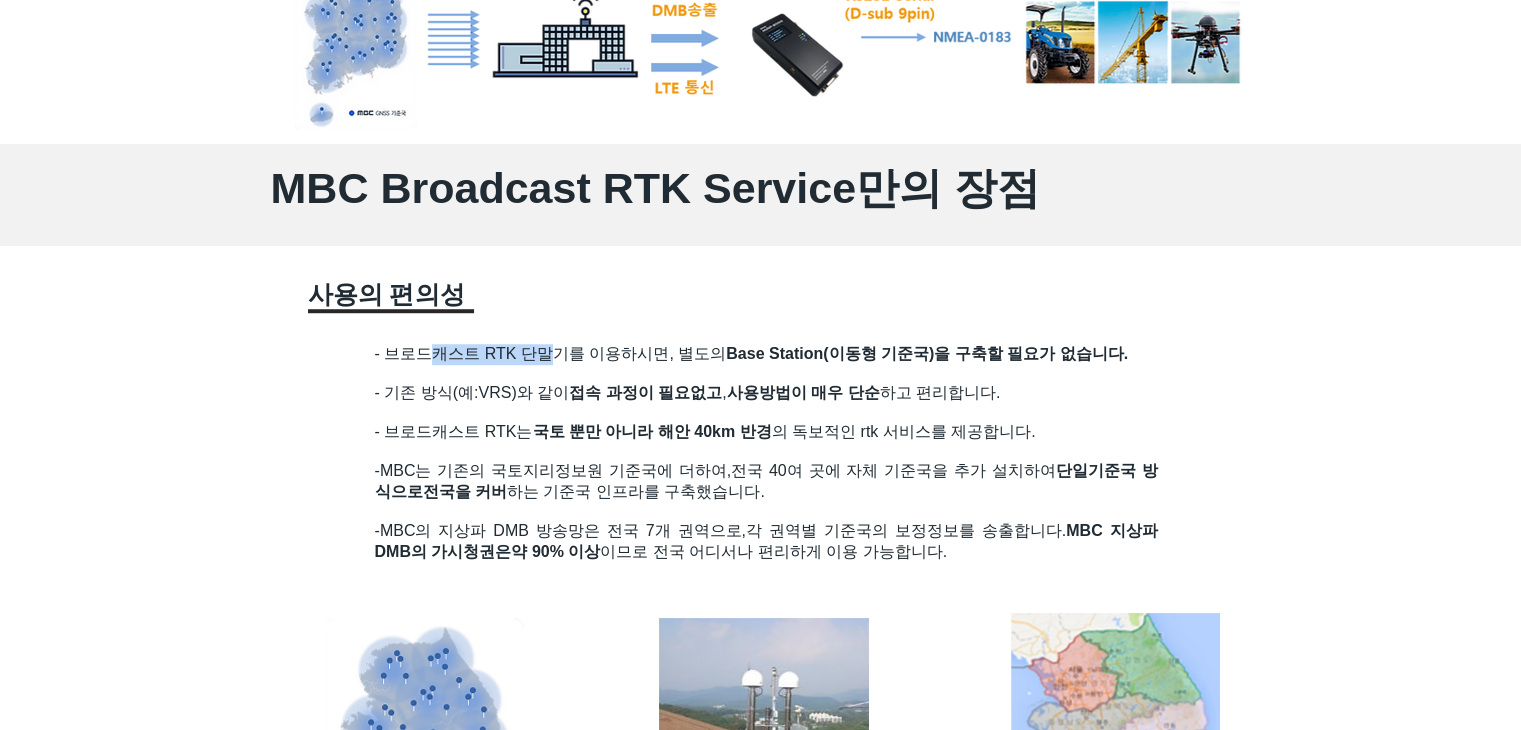drag, startPoint x: 444, startPoint y: 361, endPoint x: 548, endPoint y: 359, distance: 104.019226 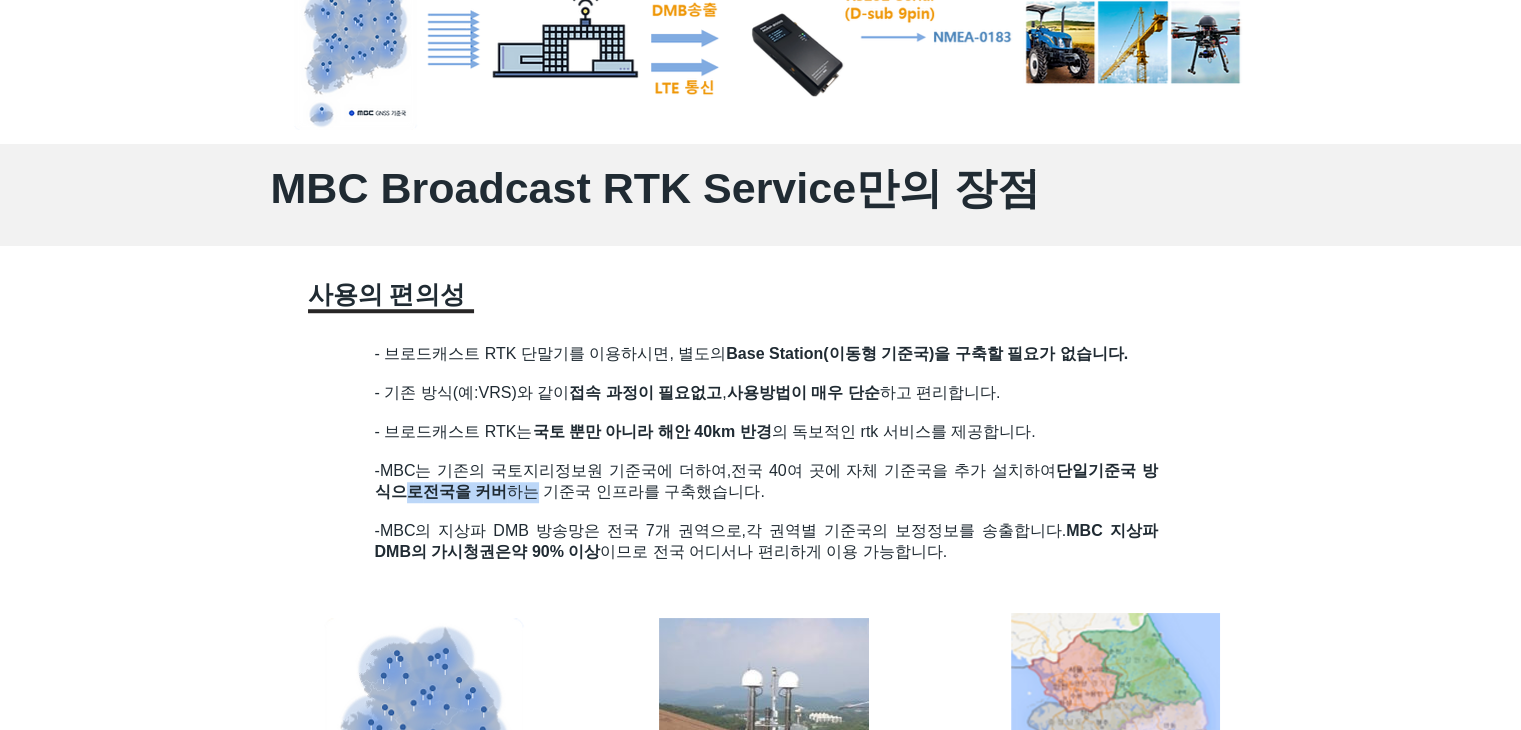 drag, startPoint x: 432, startPoint y: 497, endPoint x: 562, endPoint y: 501, distance: 130.06152 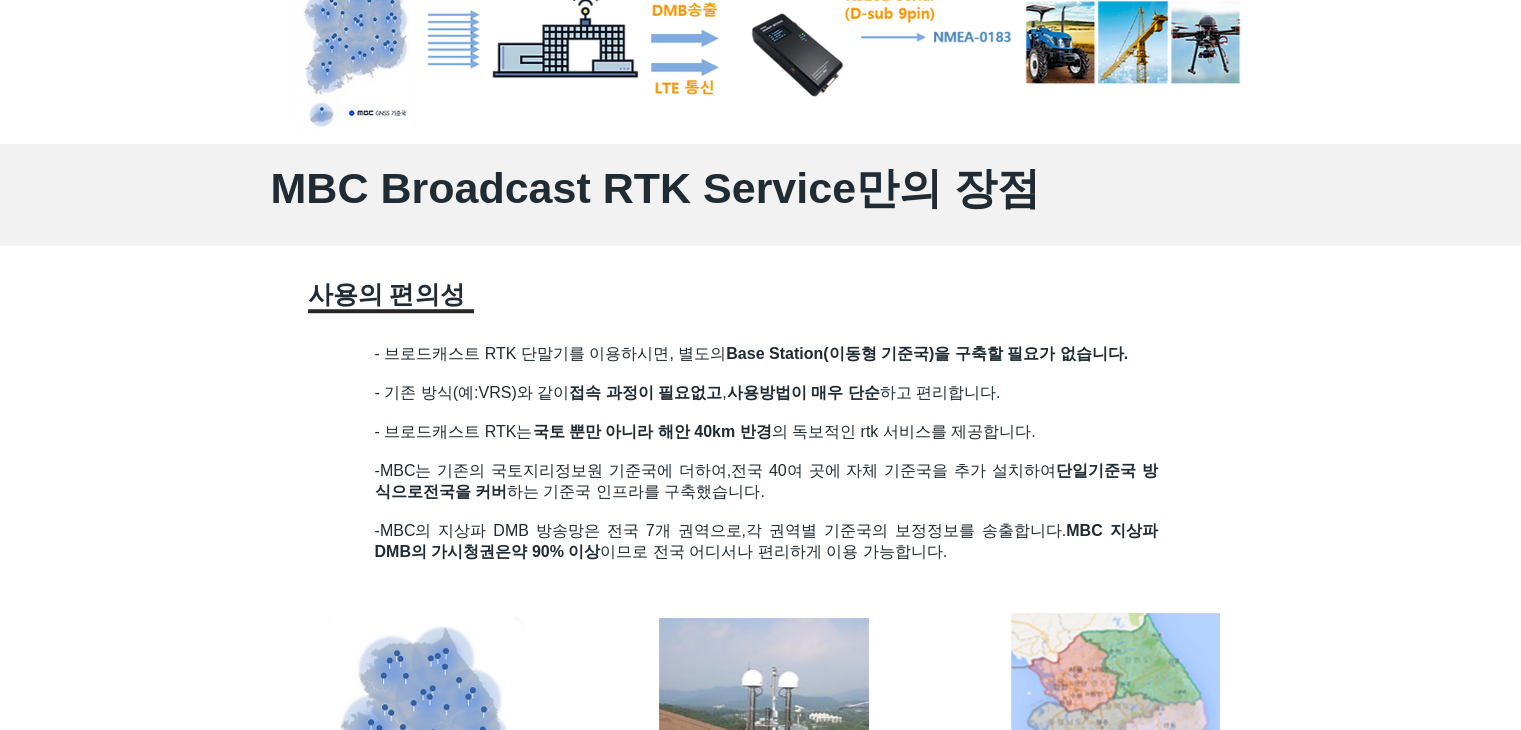 click on "전국을 커버 하는 기준국 인프라를 구축했습니다." at bounding box center (594, 491) 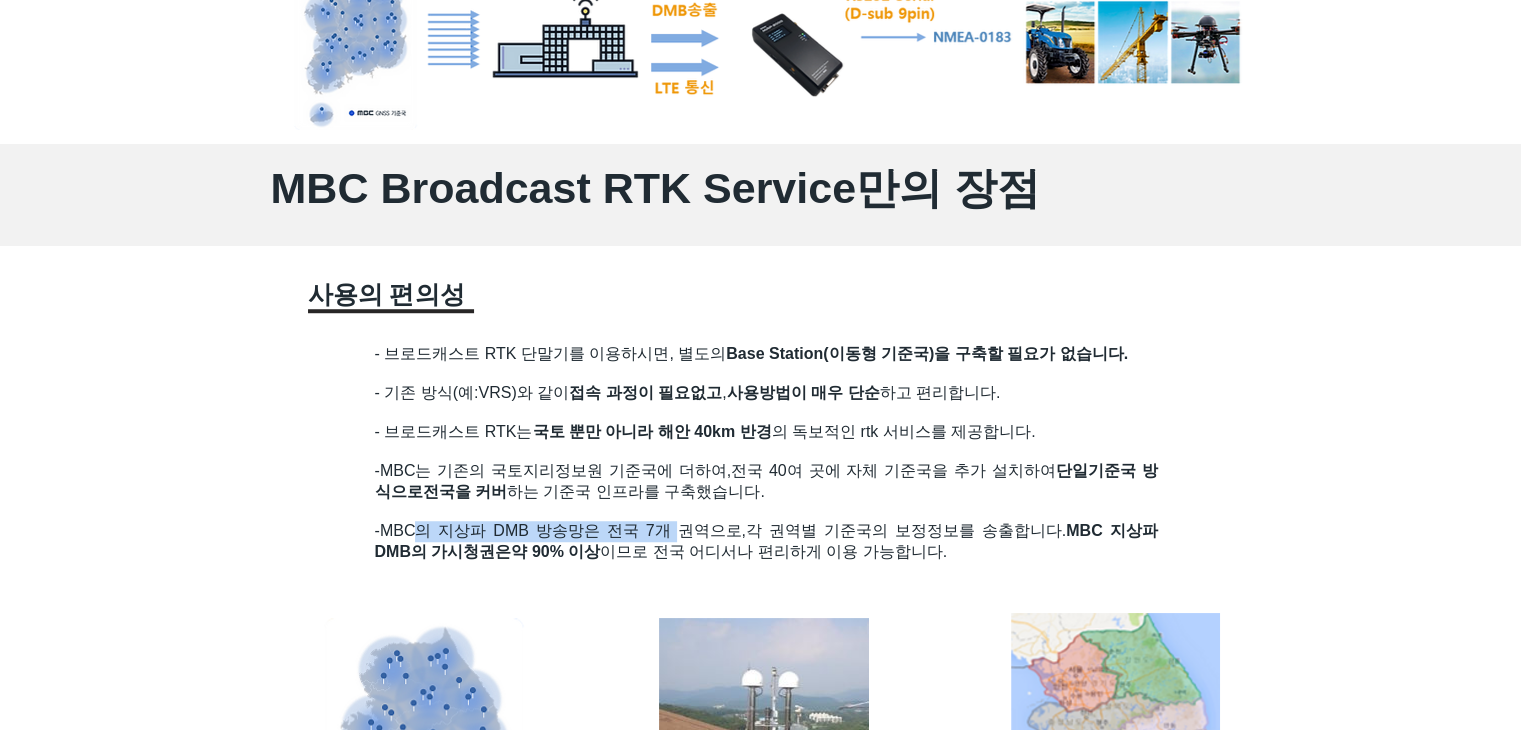 drag, startPoint x: 420, startPoint y: 548, endPoint x: 669, endPoint y: 547, distance: 249.00201 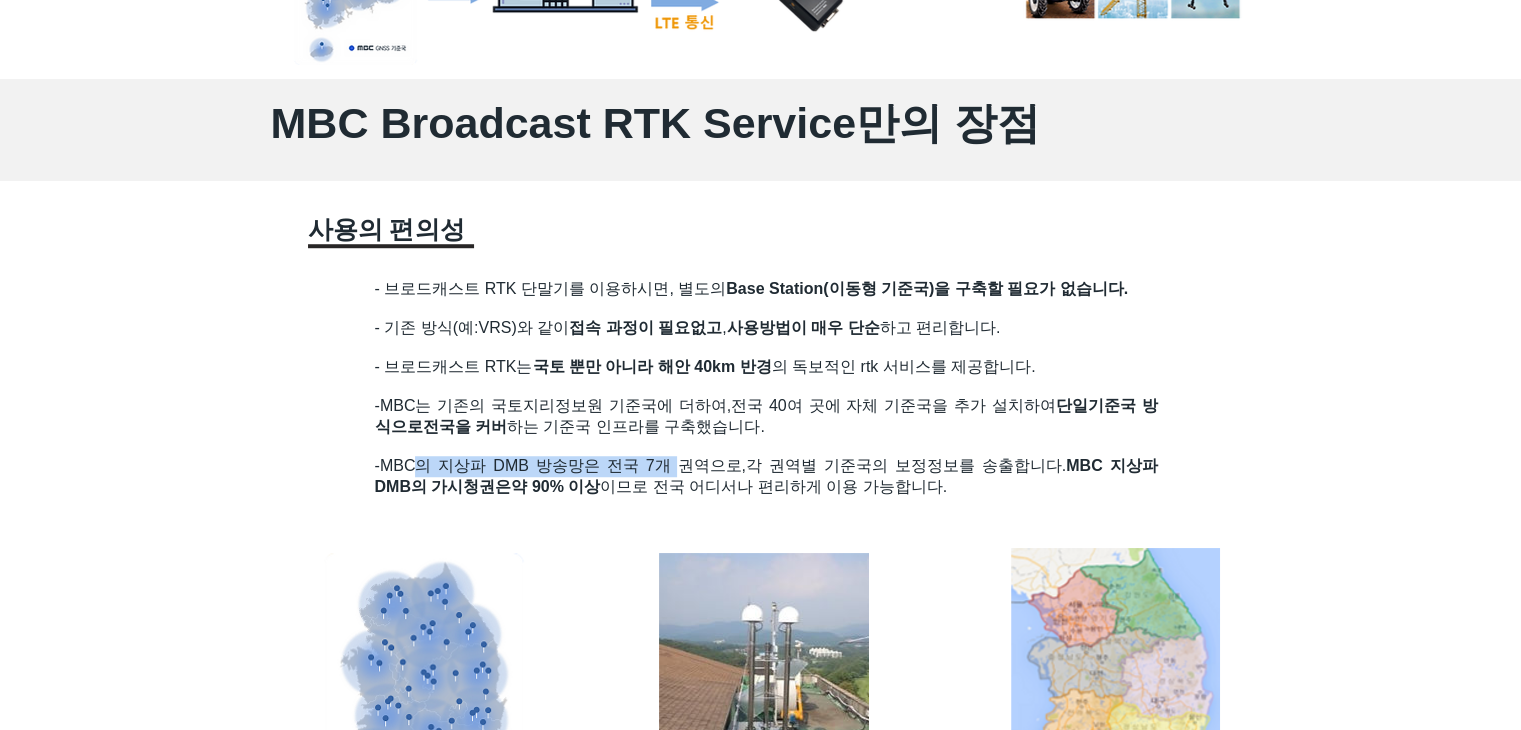 scroll, scrollTop: 1500, scrollLeft: 0, axis: vertical 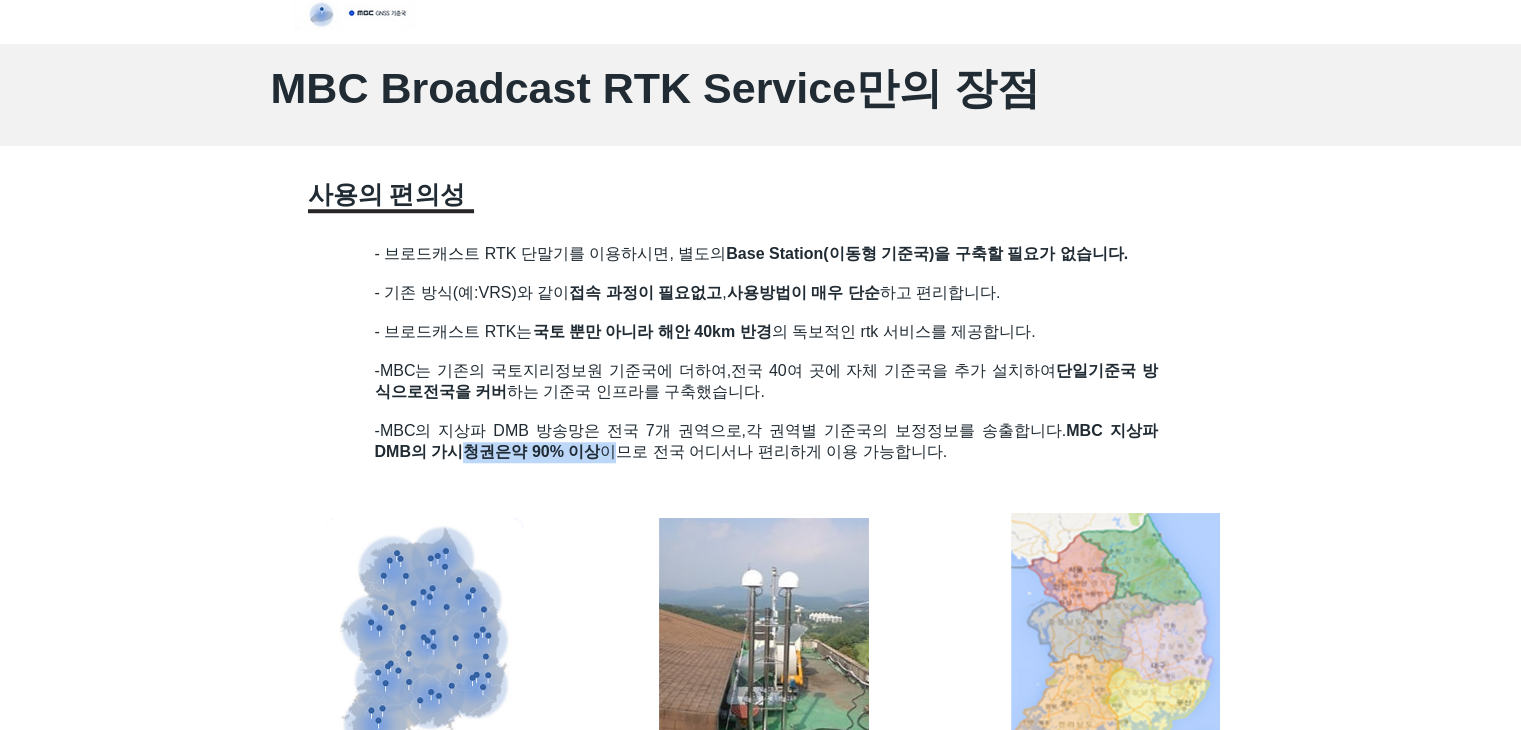 drag, startPoint x: 467, startPoint y: 466, endPoint x: 620, endPoint y: 463, distance: 153.0294 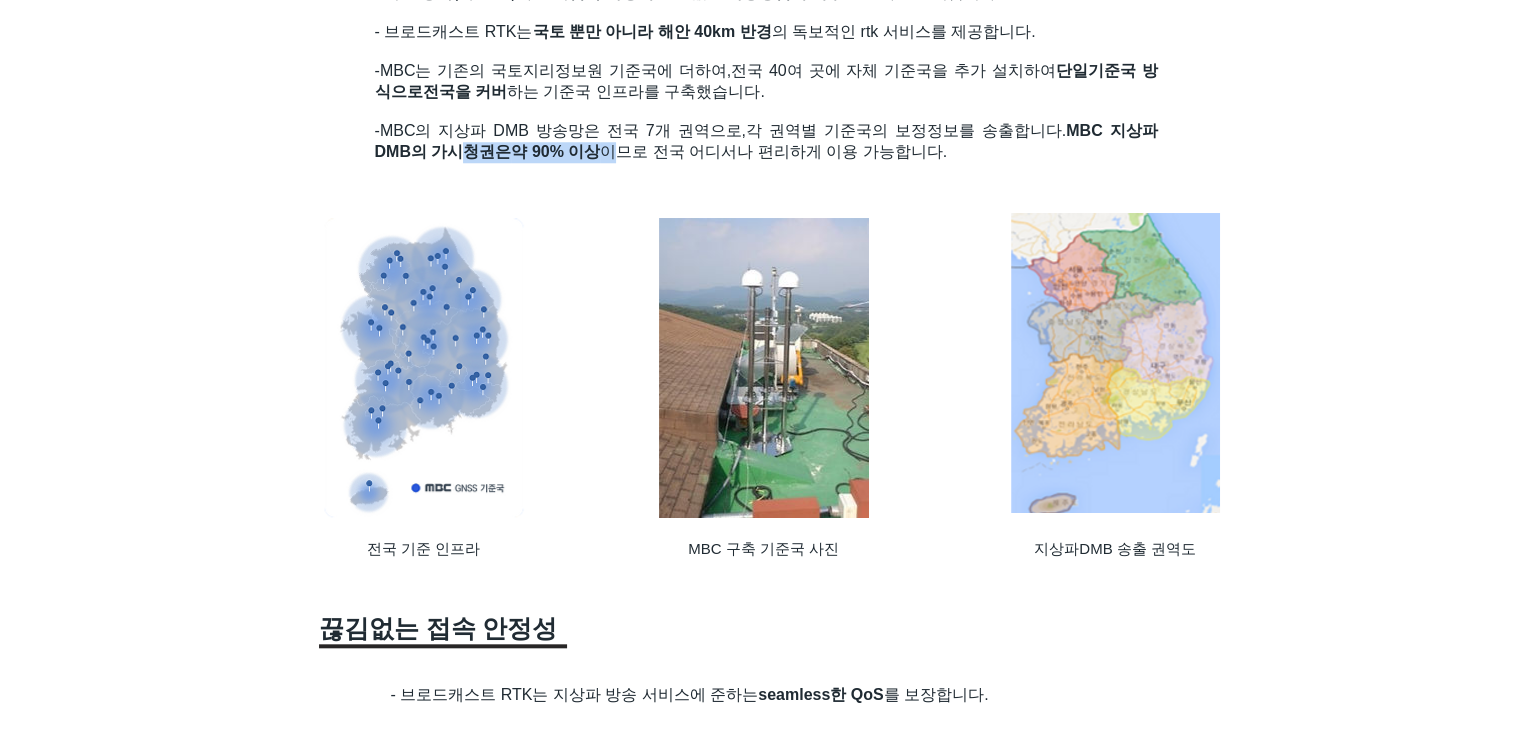 scroll, scrollTop: 1900, scrollLeft: 0, axis: vertical 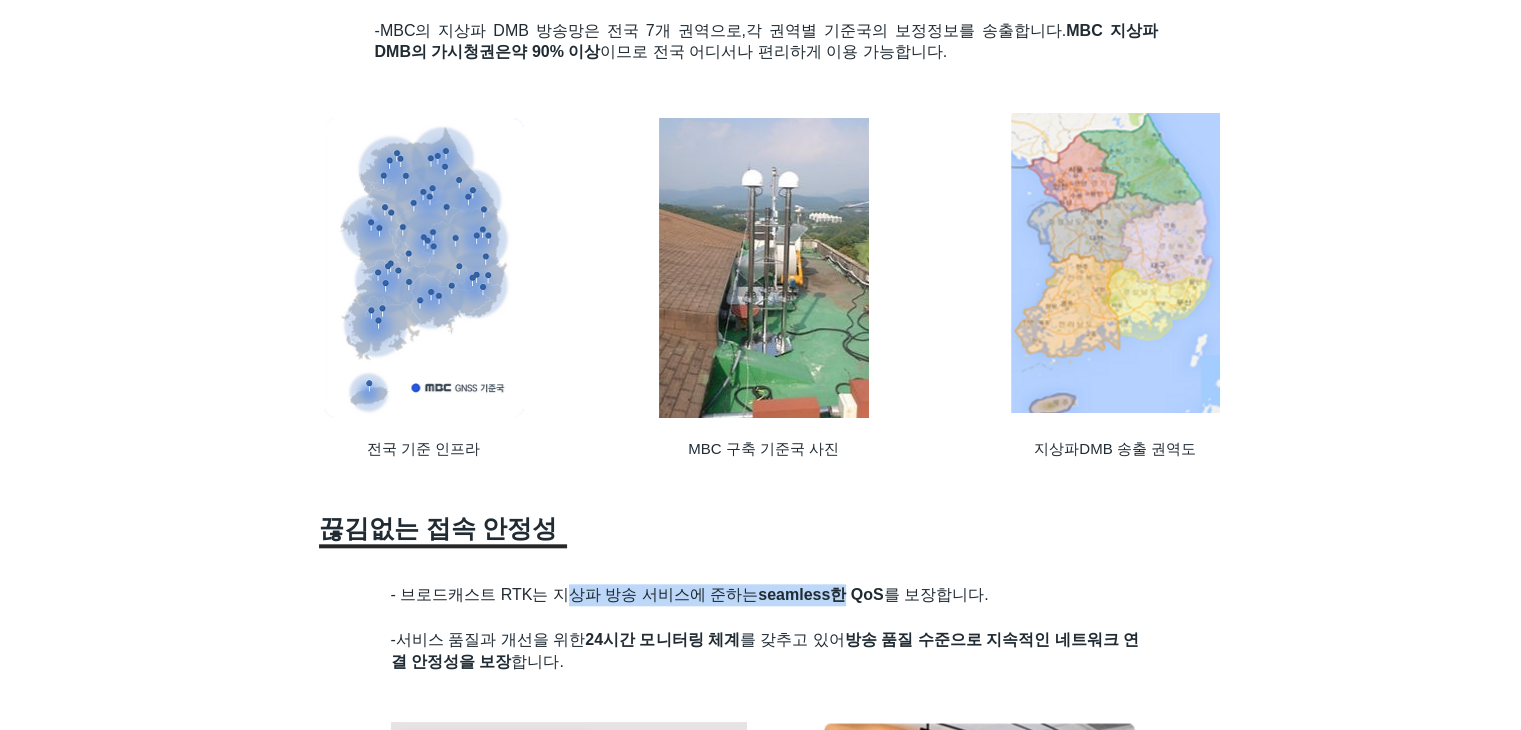 drag, startPoint x: 572, startPoint y: 602, endPoint x: 848, endPoint y: 602, distance: 276 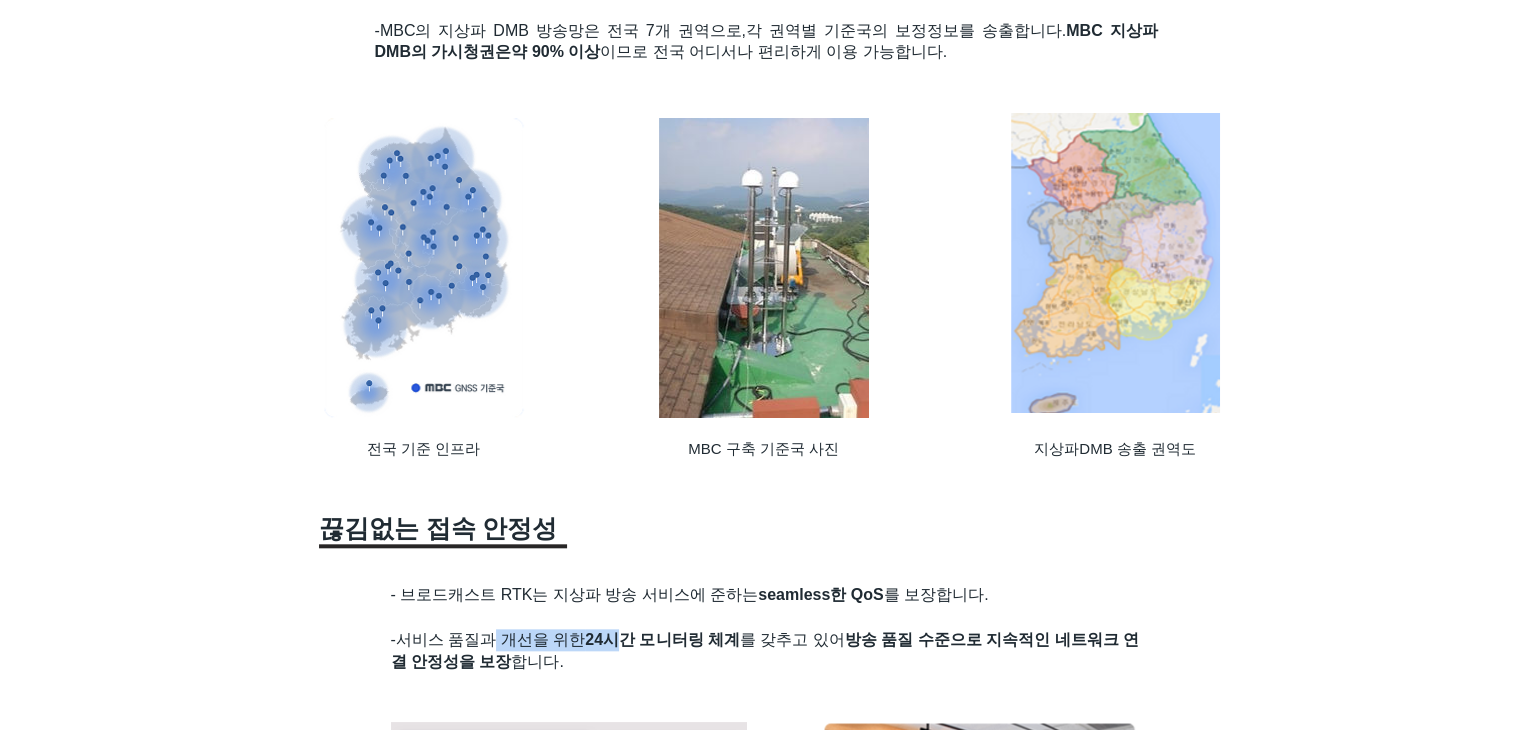 drag, startPoint x: 484, startPoint y: 647, endPoint x: 629, endPoint y: 645, distance: 145.0138 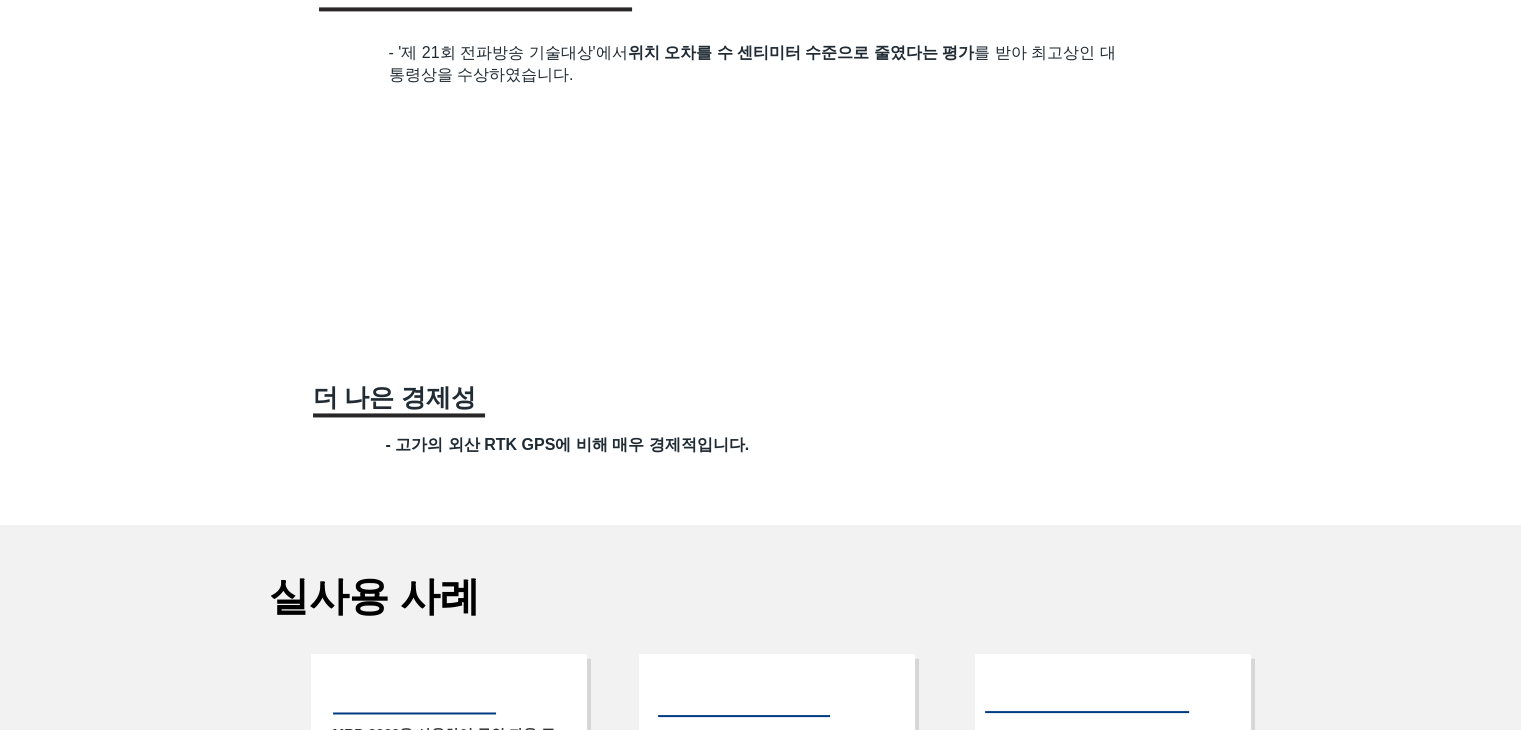 scroll, scrollTop: 3000, scrollLeft: 0, axis: vertical 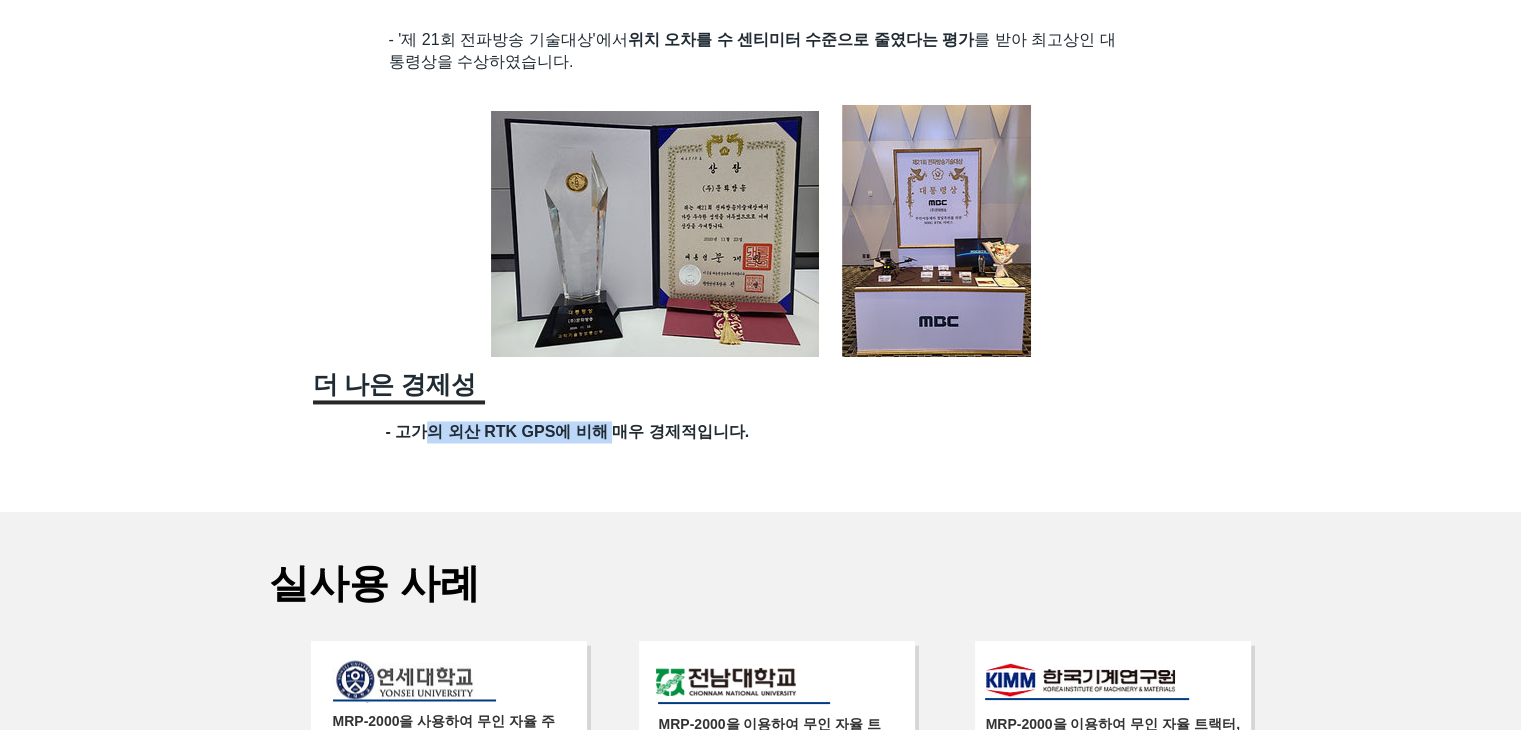drag, startPoint x: 545, startPoint y: 445, endPoint x: 617, endPoint y: 445, distance: 72 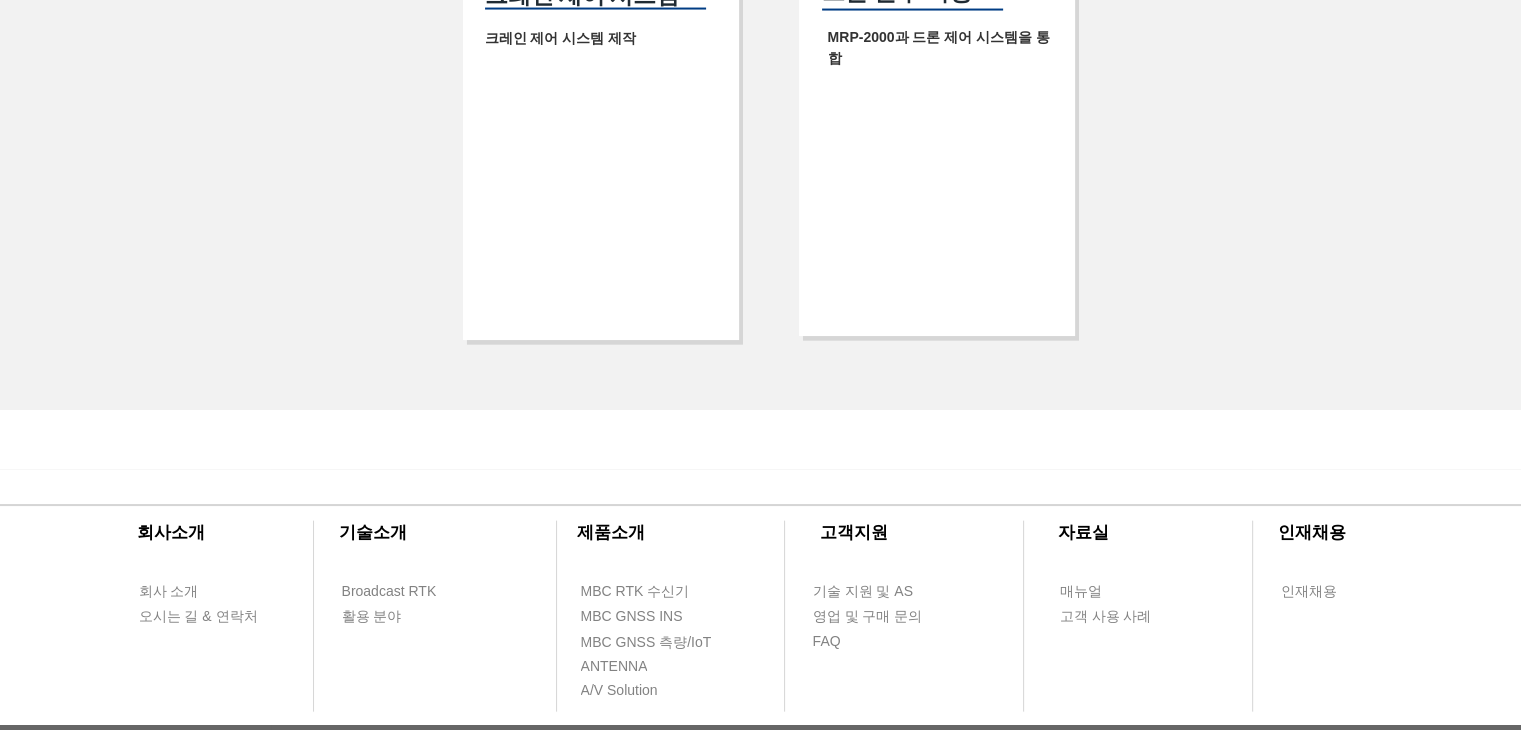 scroll, scrollTop: 4200, scrollLeft: 0, axis: vertical 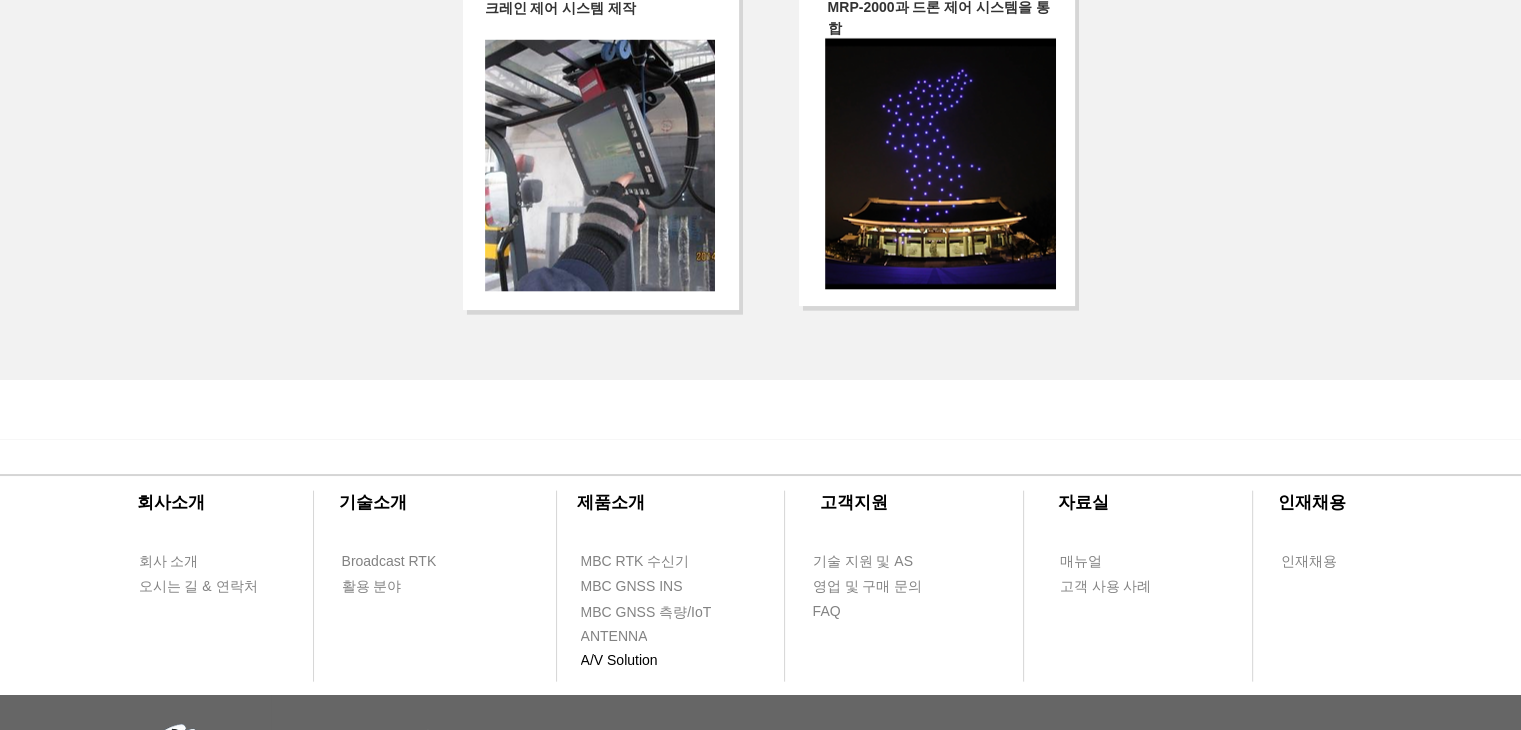 click on "A/V Solution" at bounding box center [619, 661] 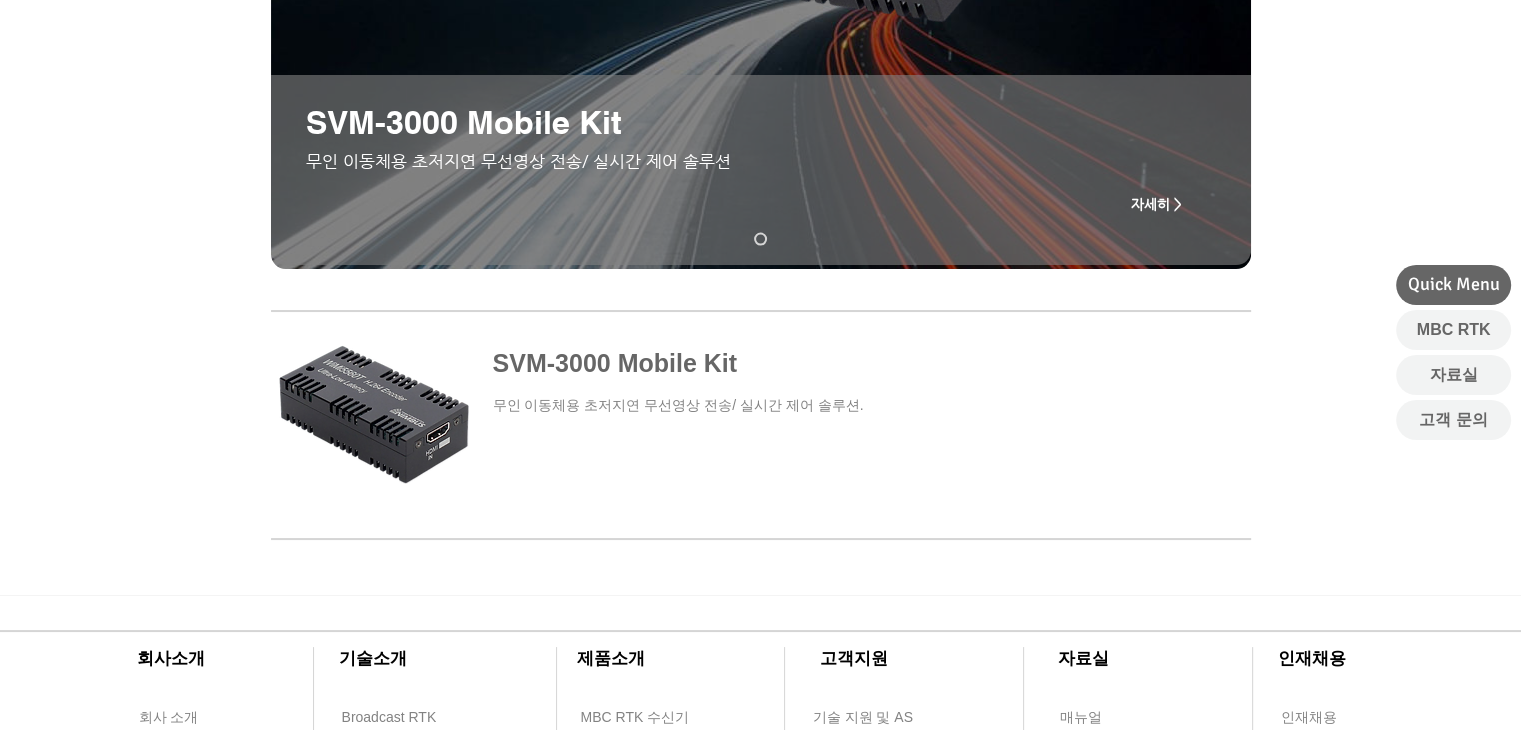 scroll, scrollTop: 892, scrollLeft: 0, axis: vertical 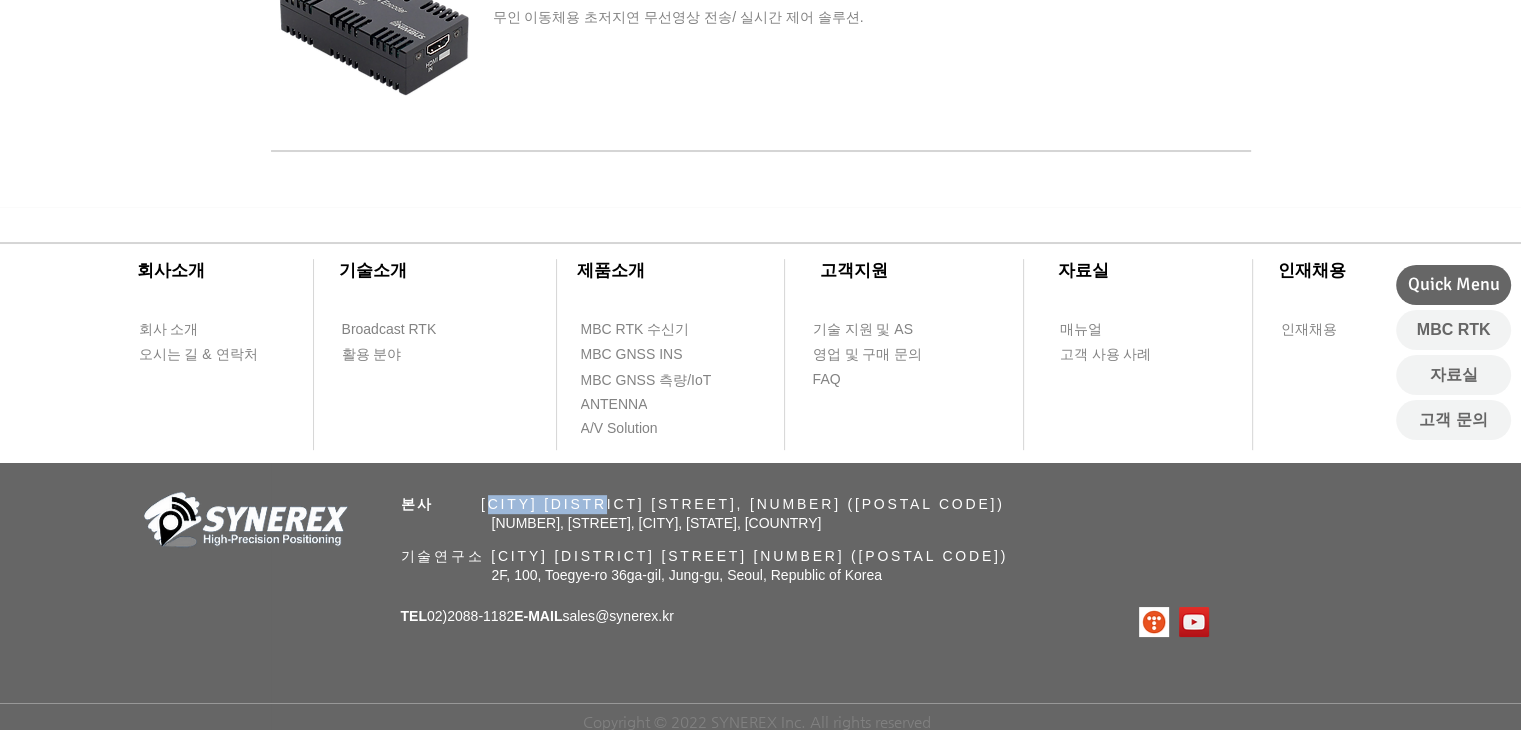 drag, startPoint x: 499, startPoint y: 500, endPoint x: 675, endPoint y: 495, distance: 176.07101 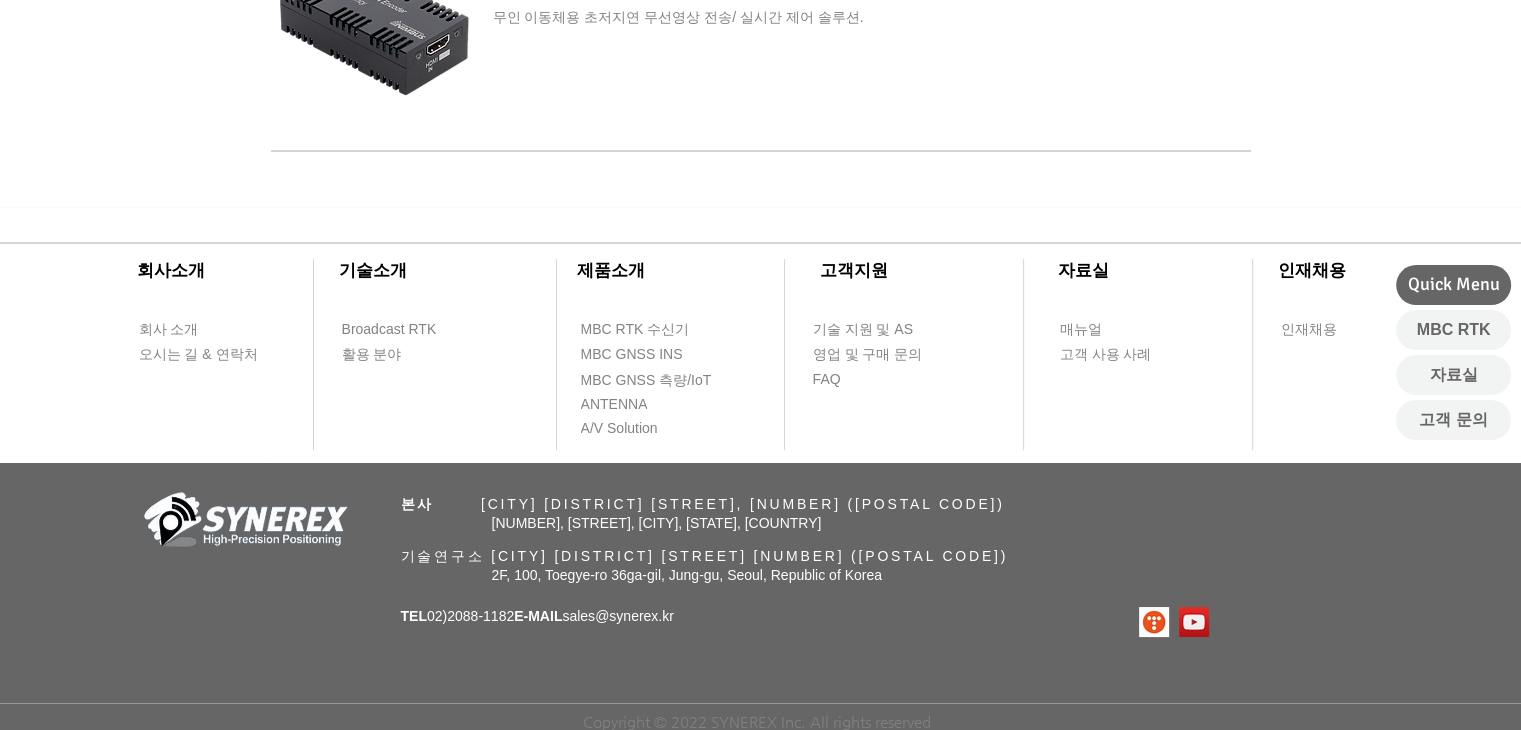 click on "본사  ​       [CITY] [DISTRICT] [STREET], [NUMBER] ([POSTAL CODE])" at bounding box center (703, 504) 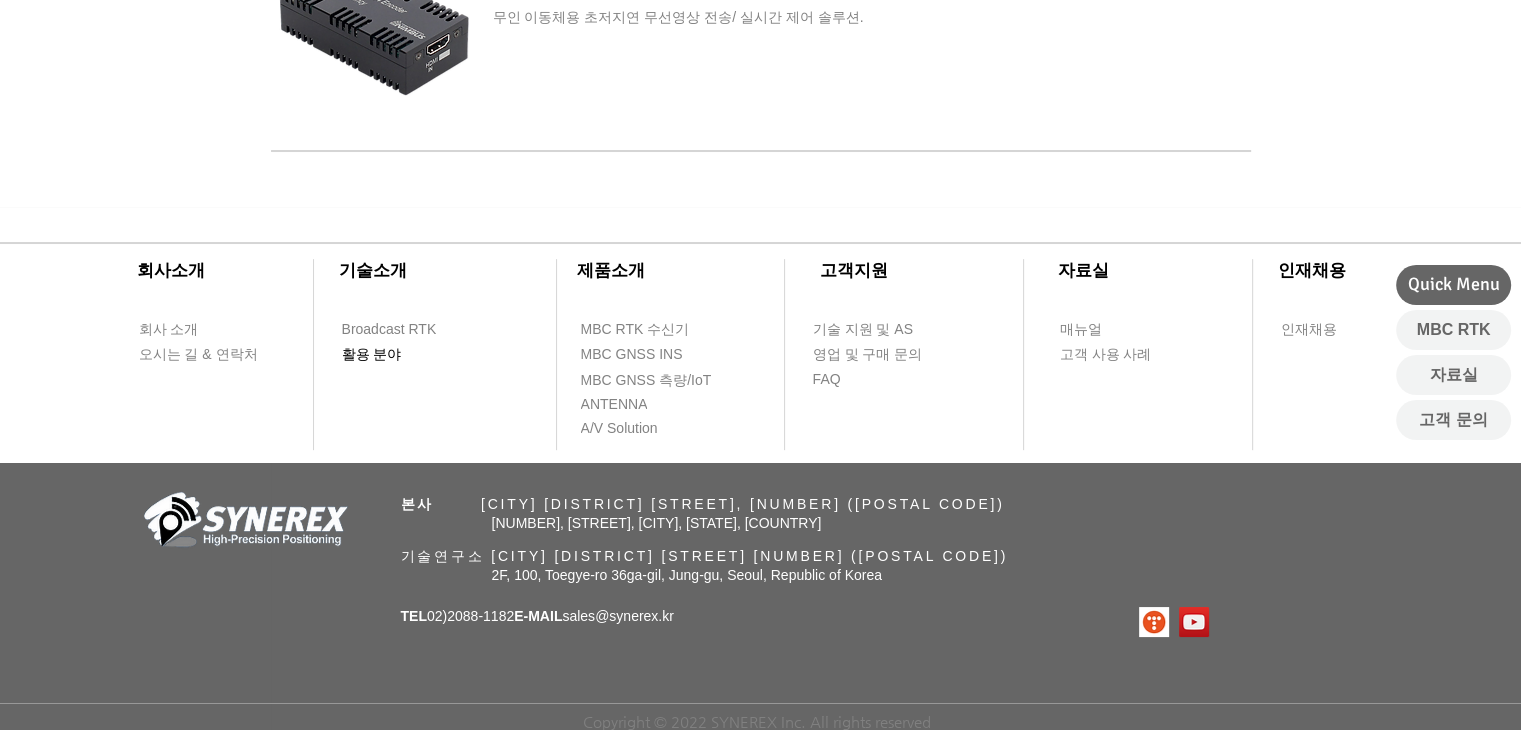 click on "활용 분야" at bounding box center (372, 355) 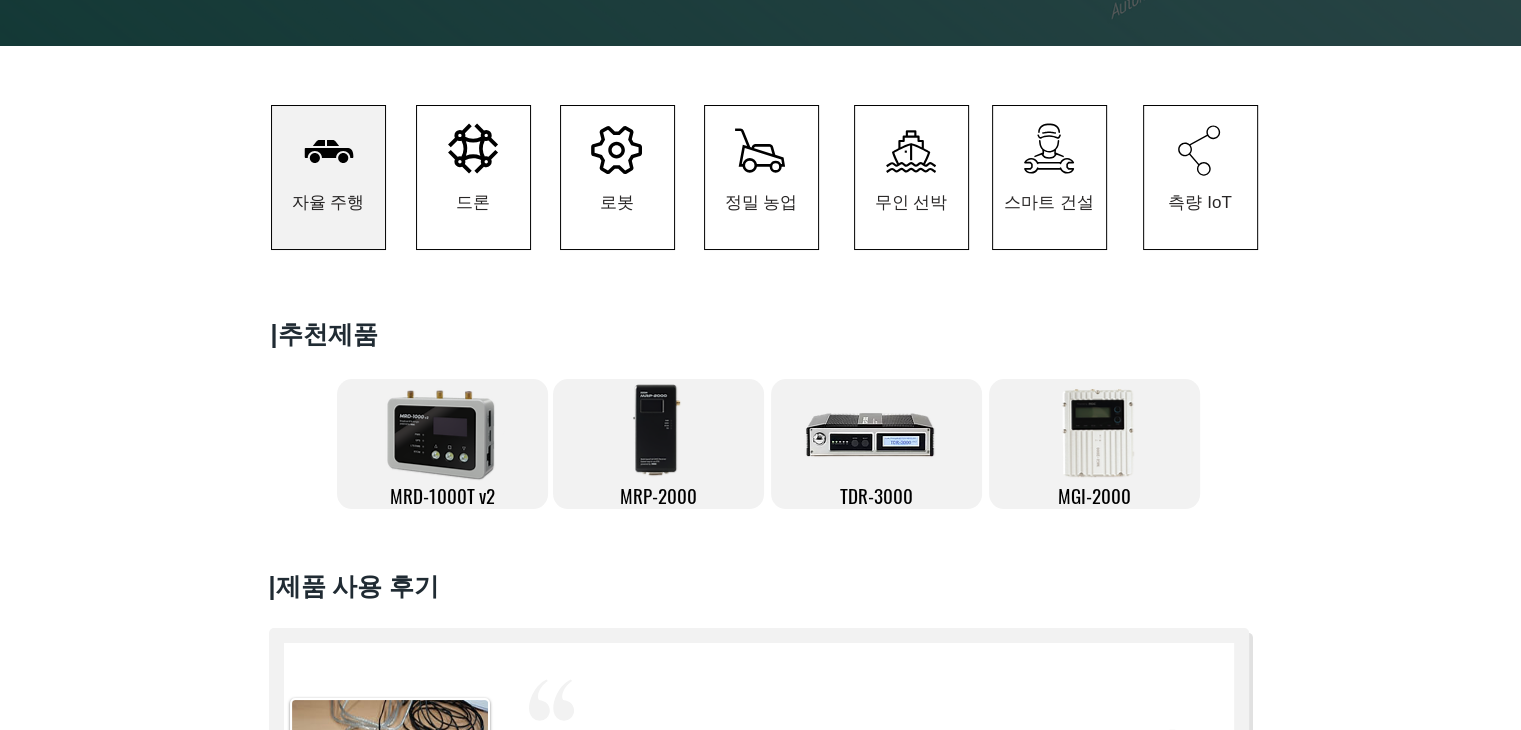 scroll, scrollTop: 400, scrollLeft: 0, axis: vertical 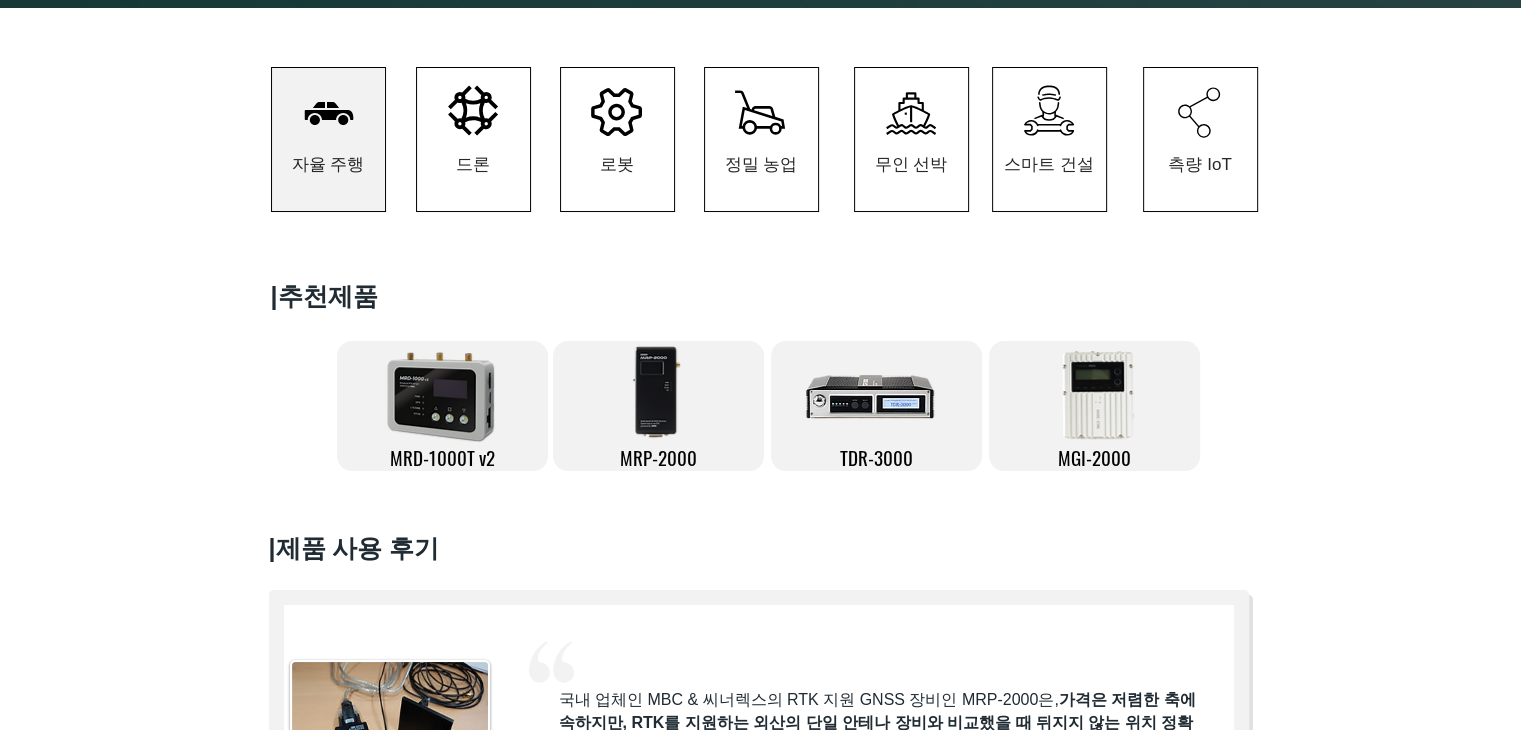 click at bounding box center [659, 391] 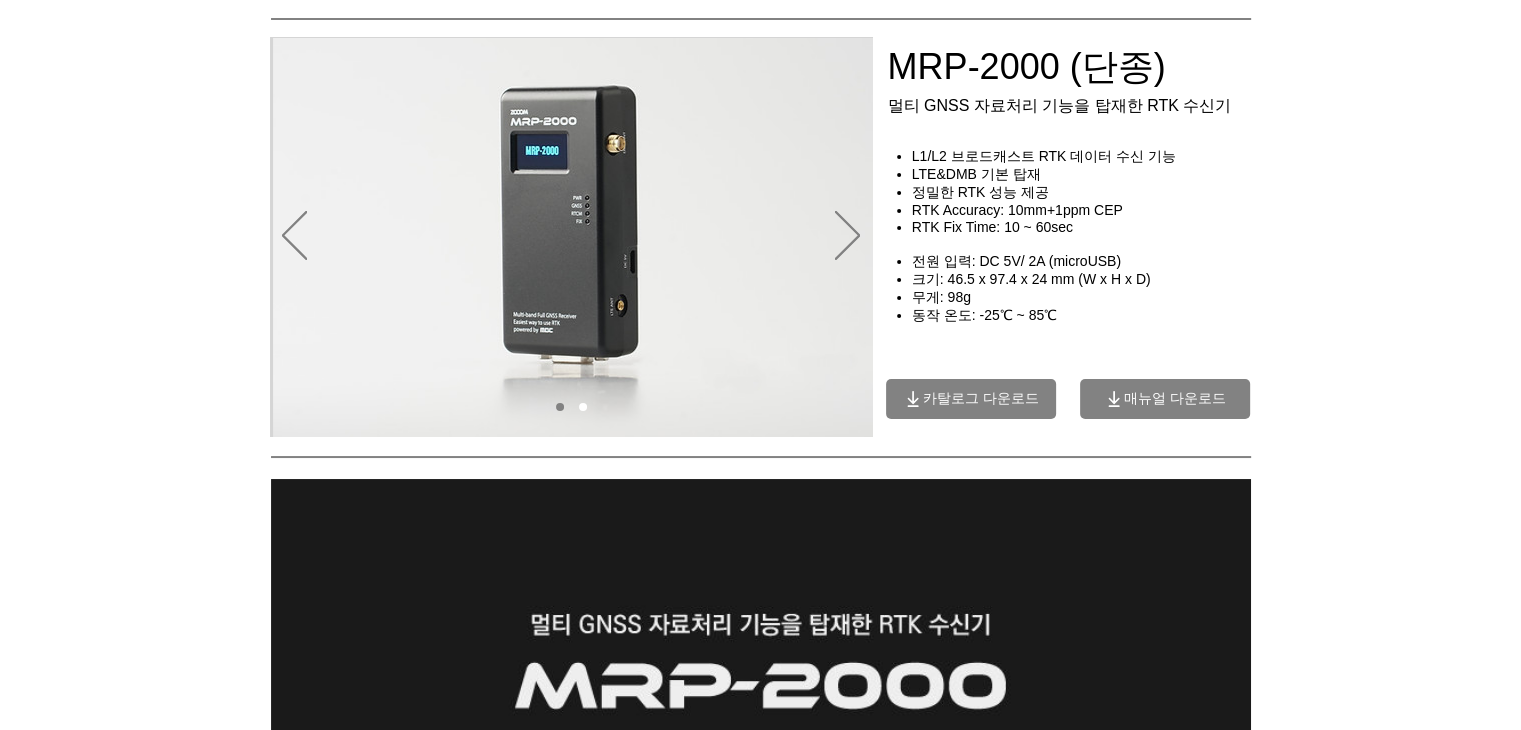 scroll, scrollTop: 0, scrollLeft: 0, axis: both 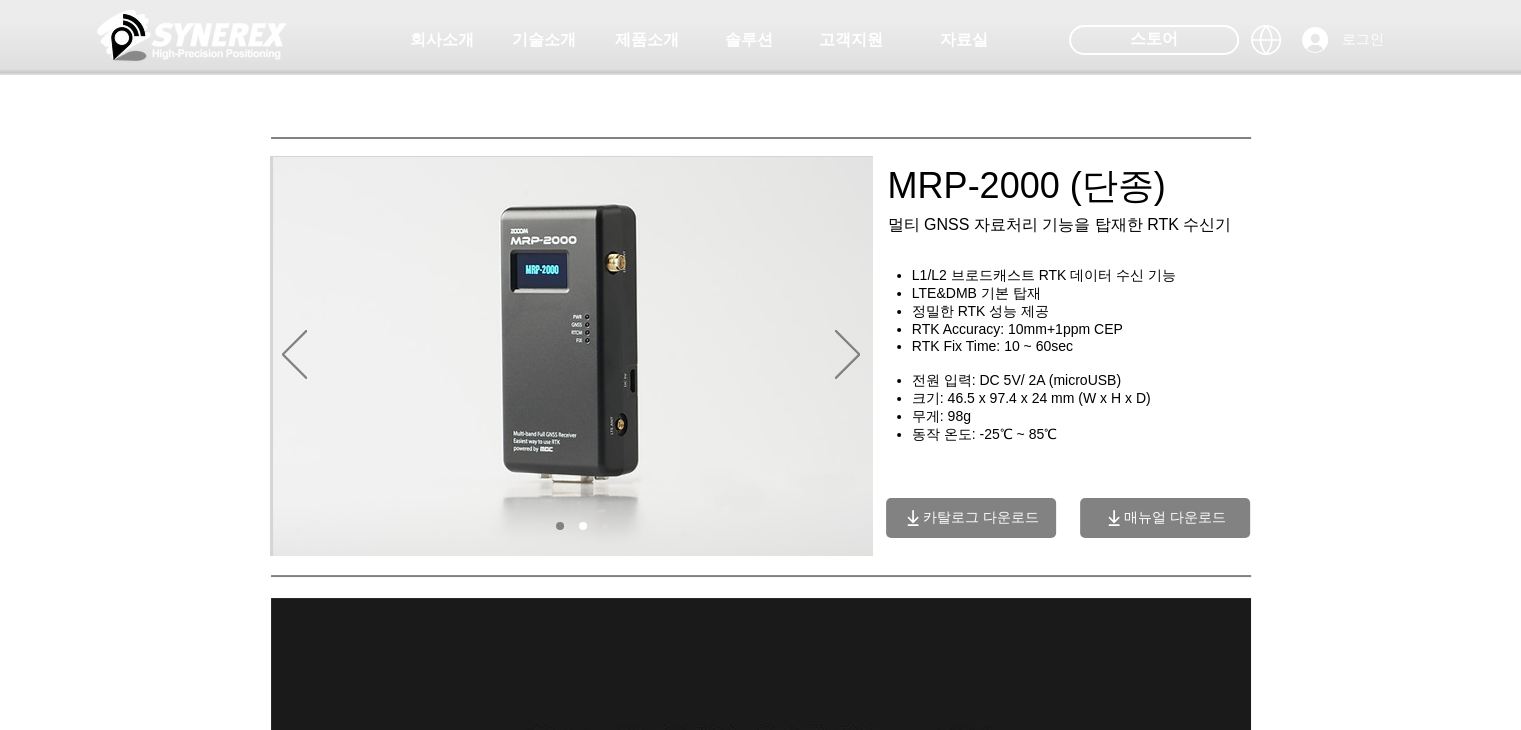 click on "RTK Fix Time: 10 ~ 60sec" at bounding box center (1089, 346) 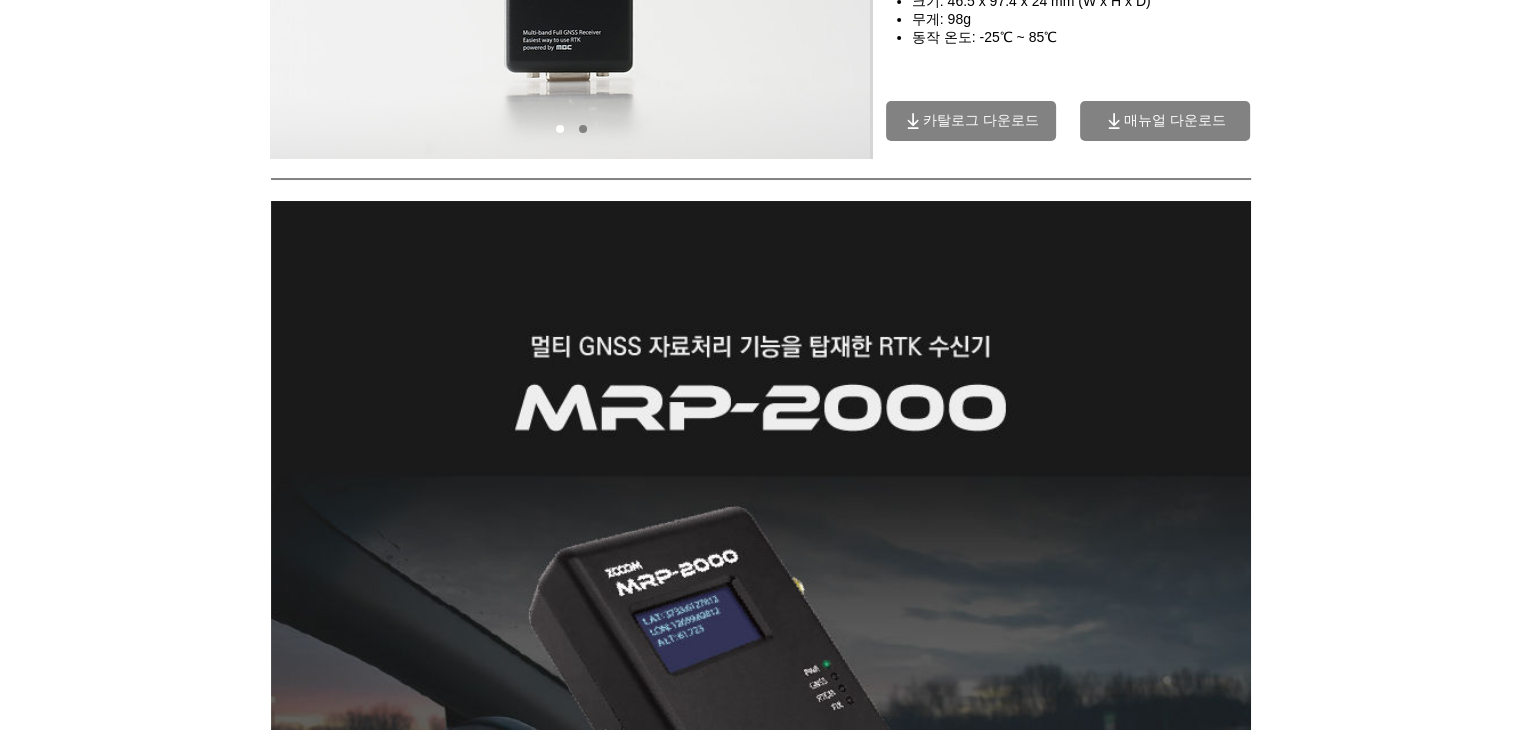 scroll, scrollTop: 84, scrollLeft: 0, axis: vertical 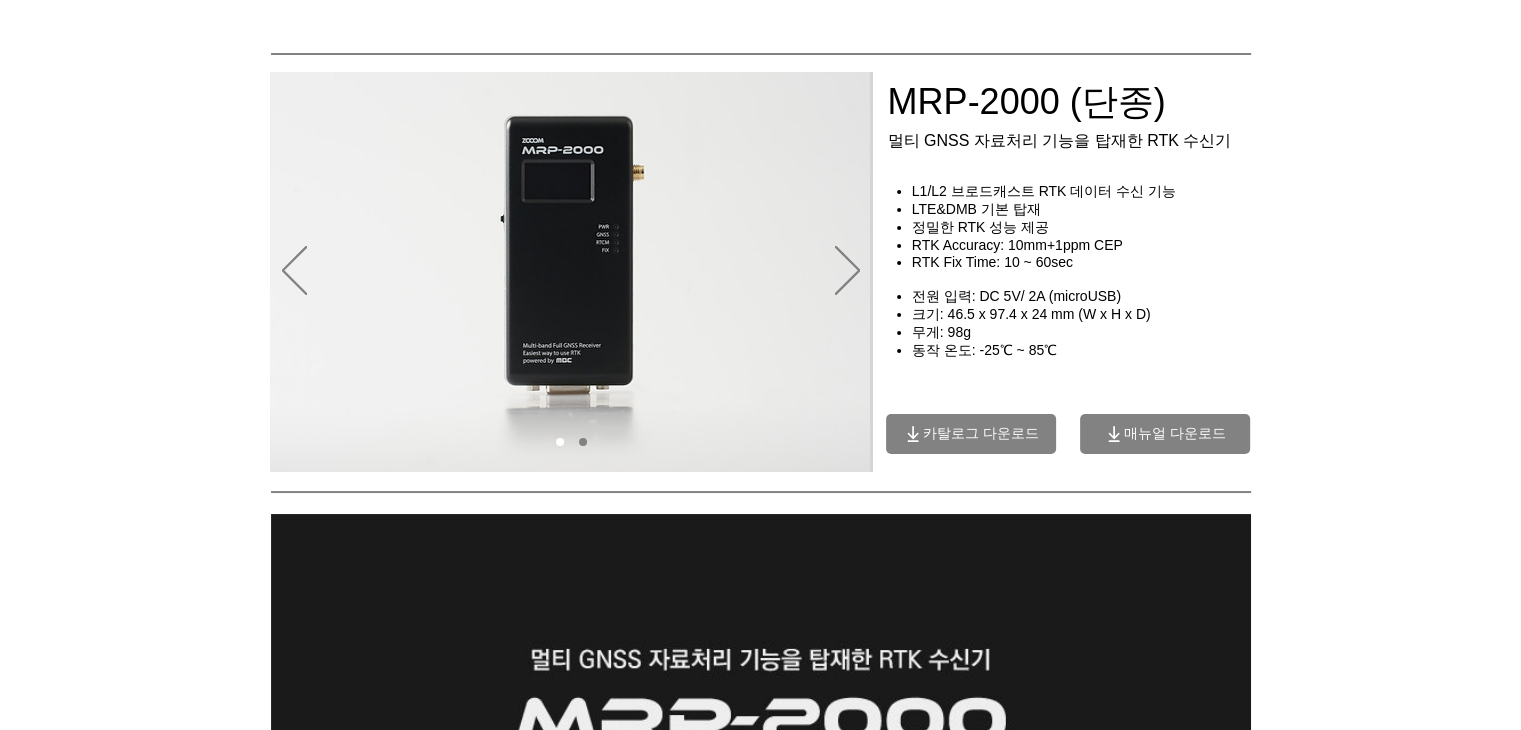 click on "카탈로그 다운로드" at bounding box center (981, 434) 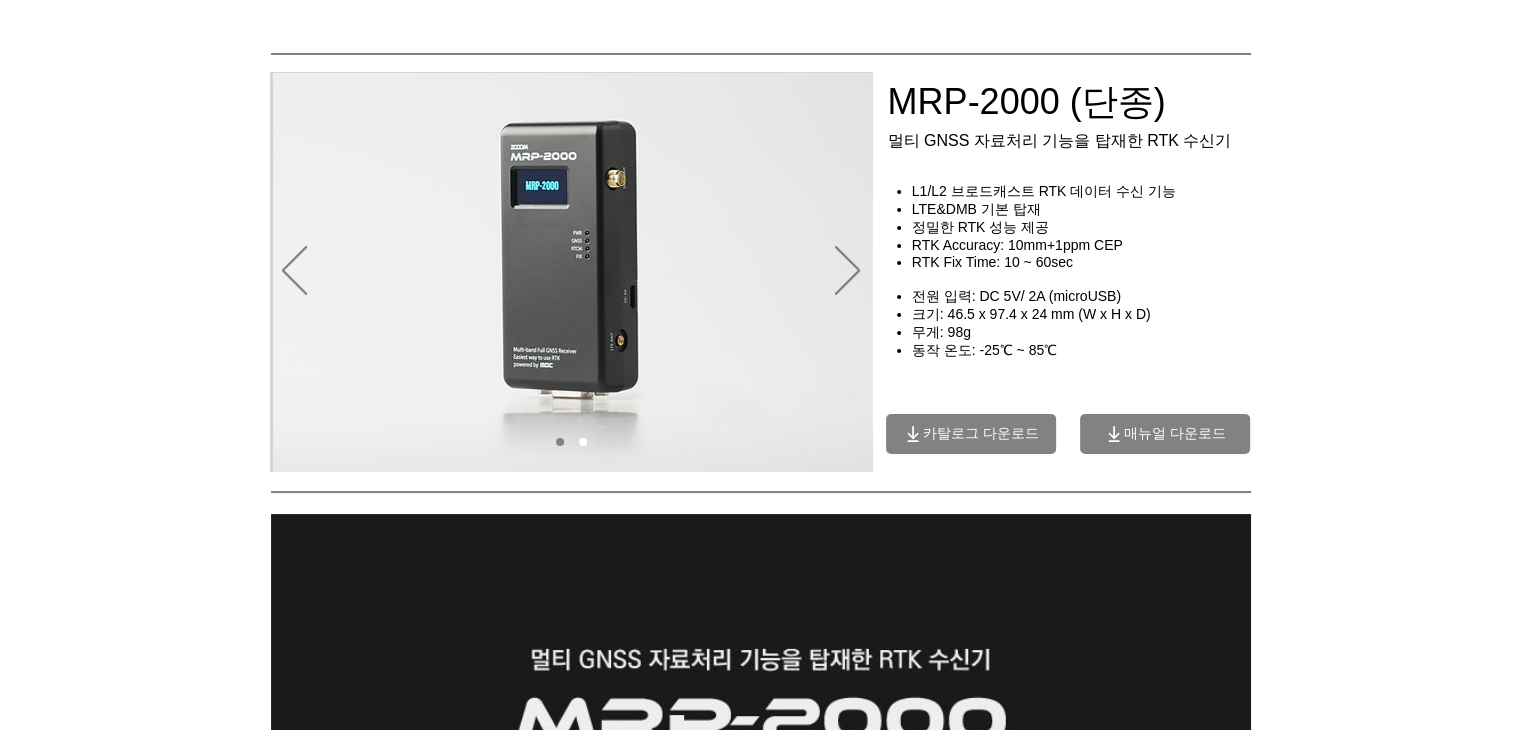 click on "매뉴얼 다운로드" at bounding box center [1175, 434] 